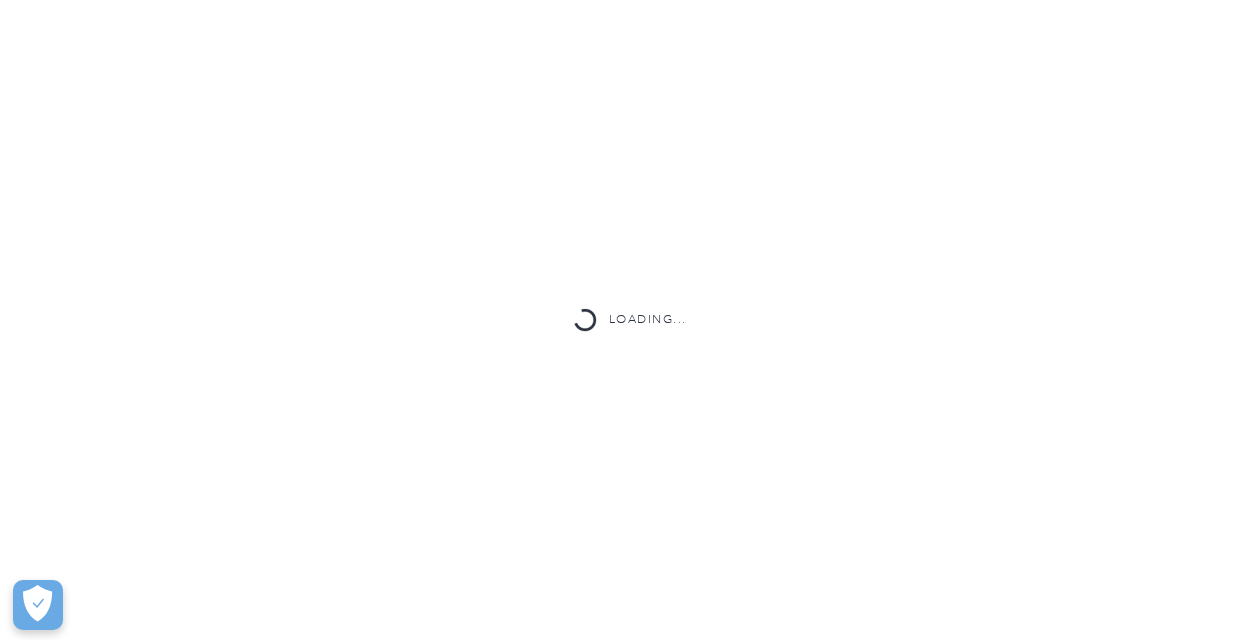 scroll, scrollTop: 0, scrollLeft: 0, axis: both 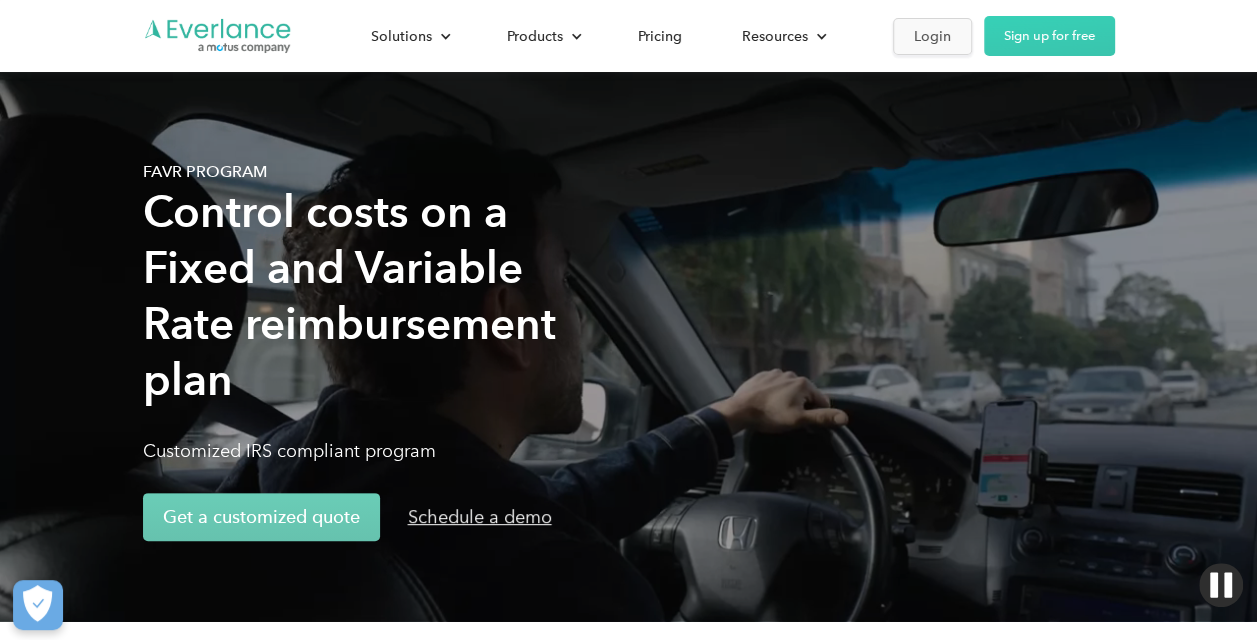 click on "Login" at bounding box center (932, 36) 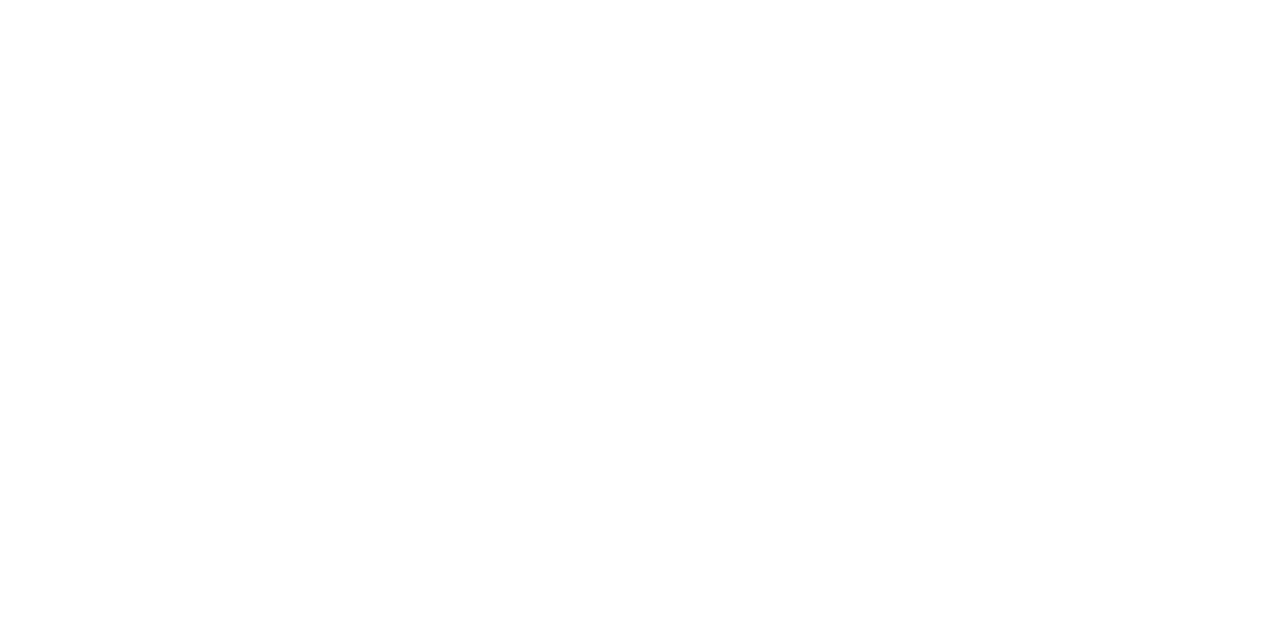 scroll, scrollTop: 0, scrollLeft: 0, axis: both 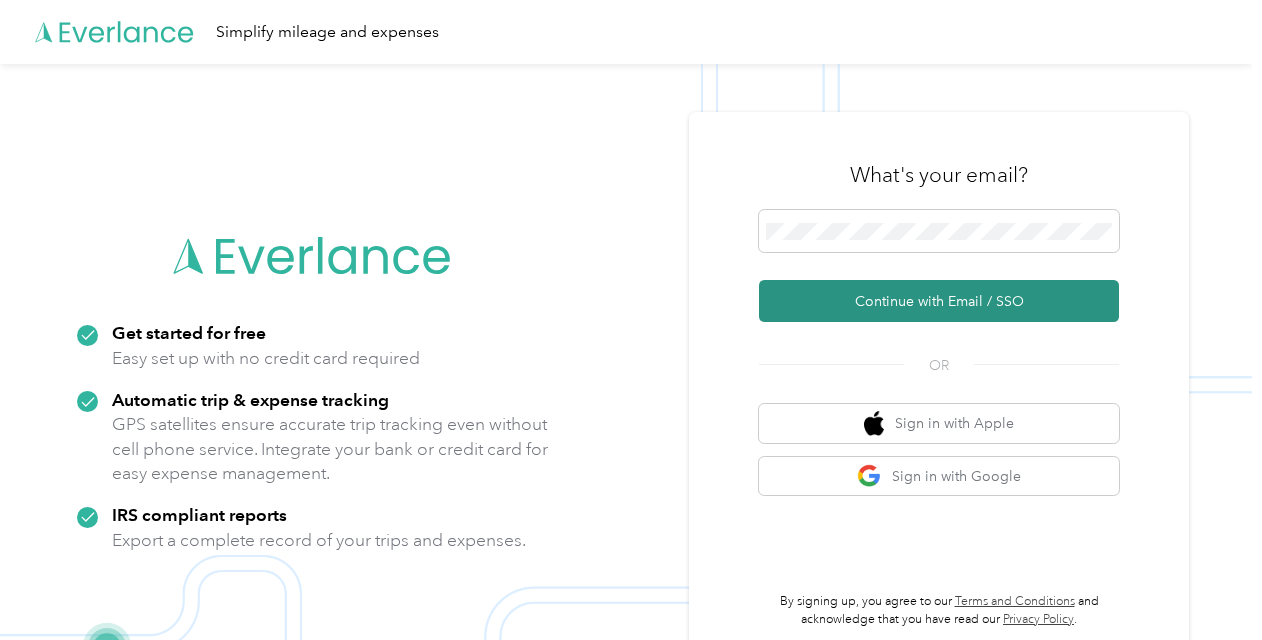 click on "Continue with Email / SSO" at bounding box center [939, 301] 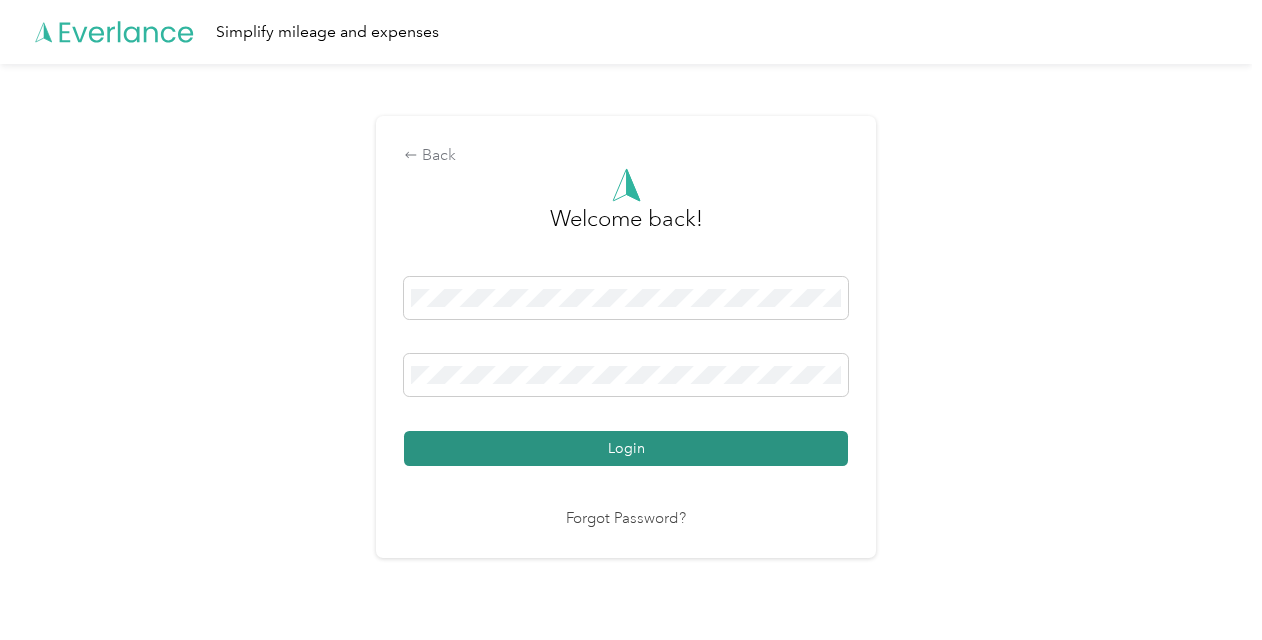 click on "Login" at bounding box center (626, 448) 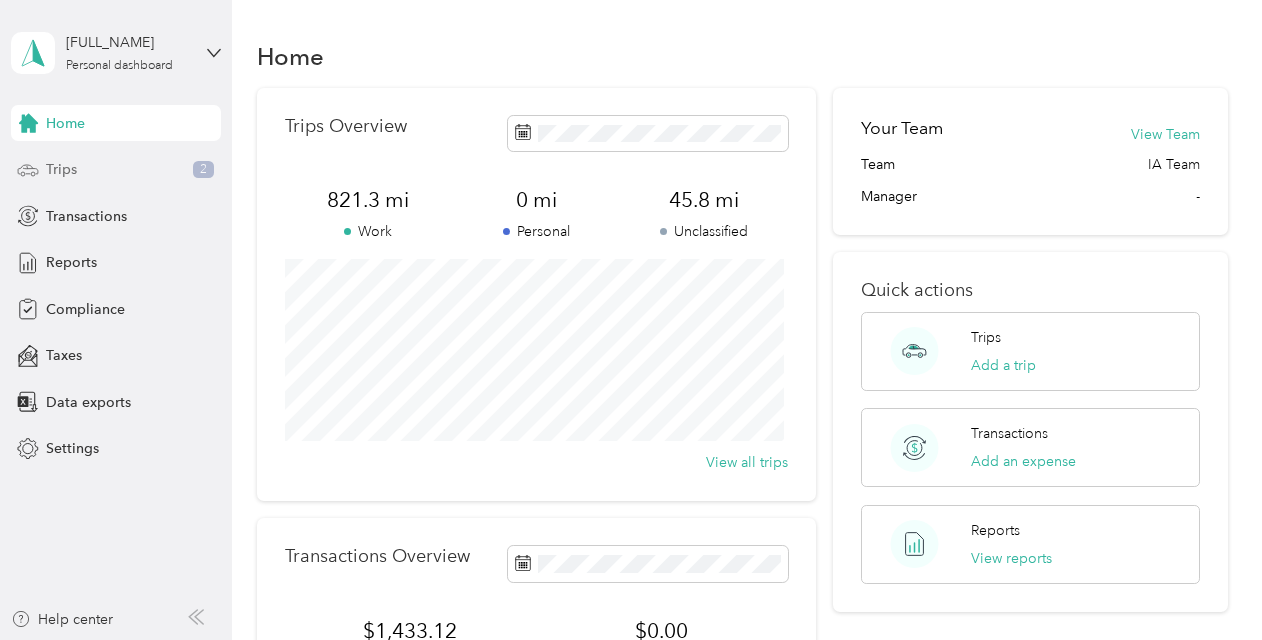 click on "Trips 2" at bounding box center (116, 170) 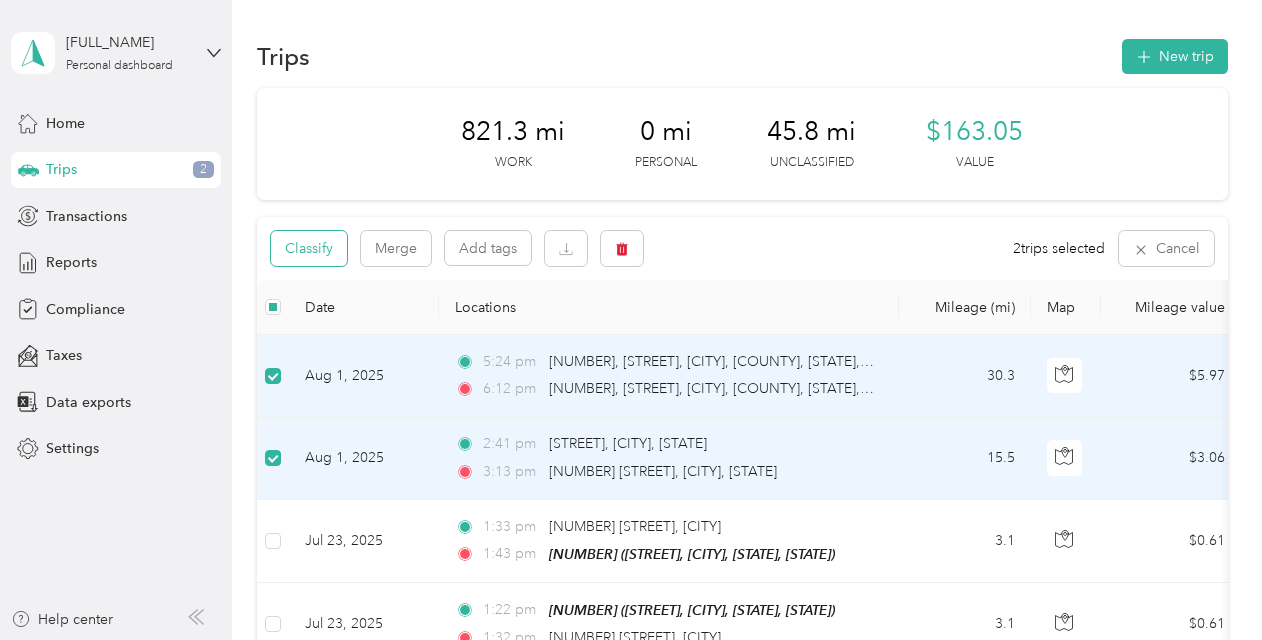 click on "Classify" at bounding box center (309, 248) 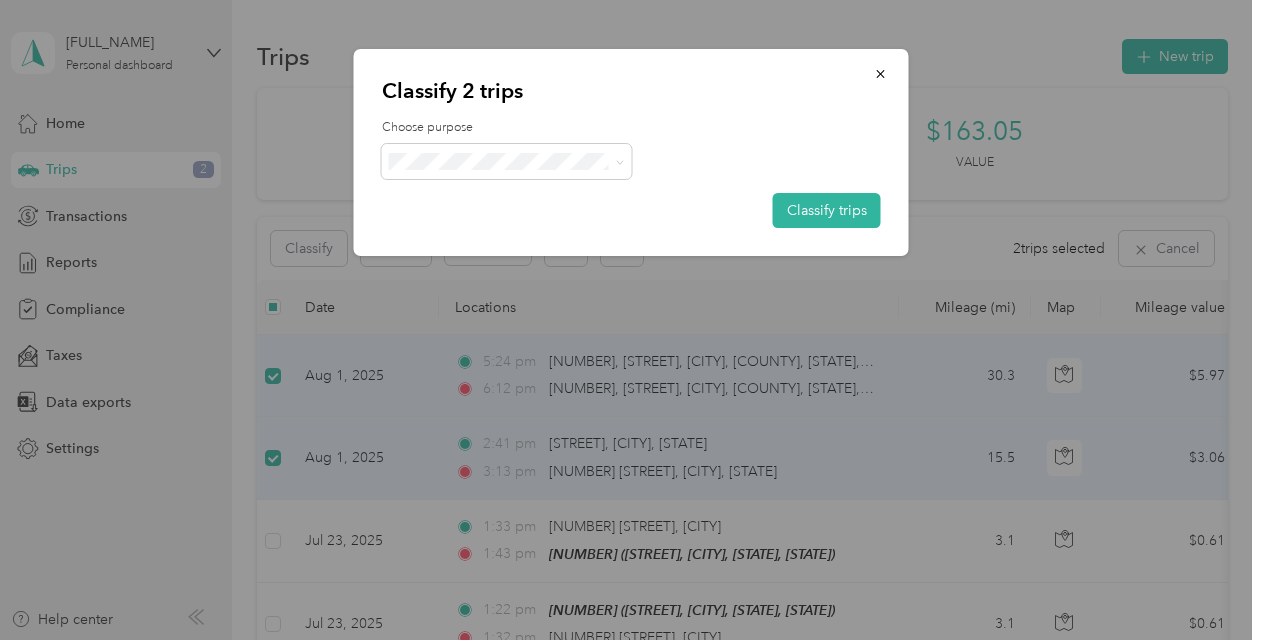 click on "Choose purpose Classify trips" at bounding box center (631, 173) 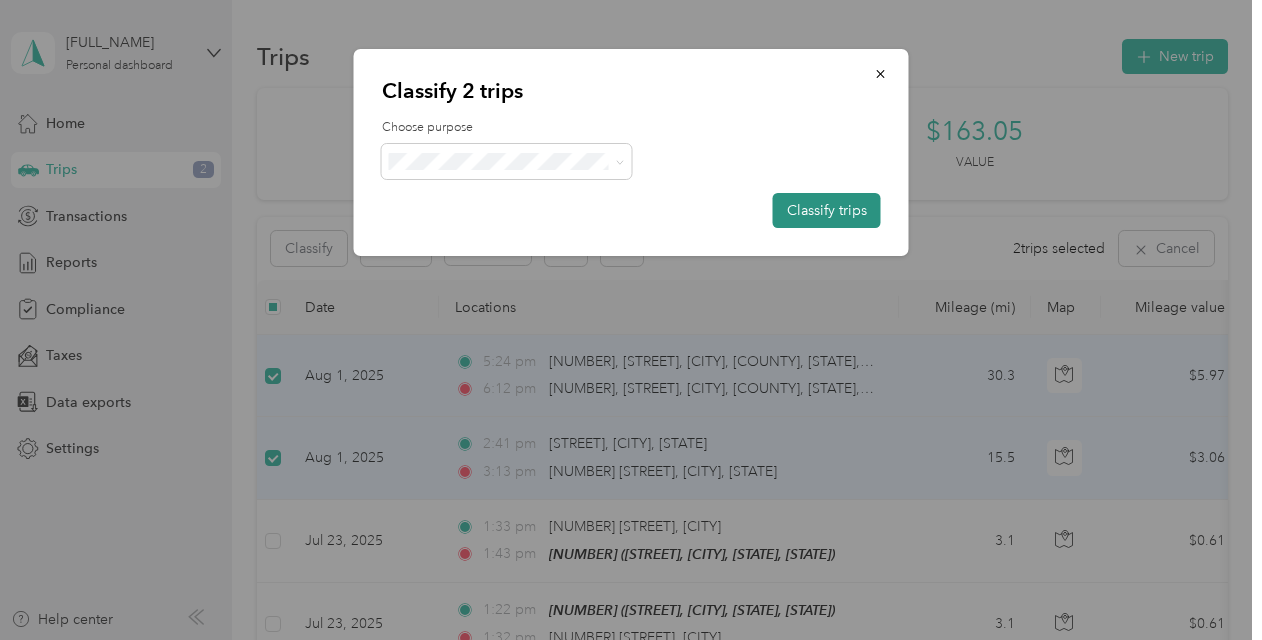 click on "Classify trips" at bounding box center (827, 210) 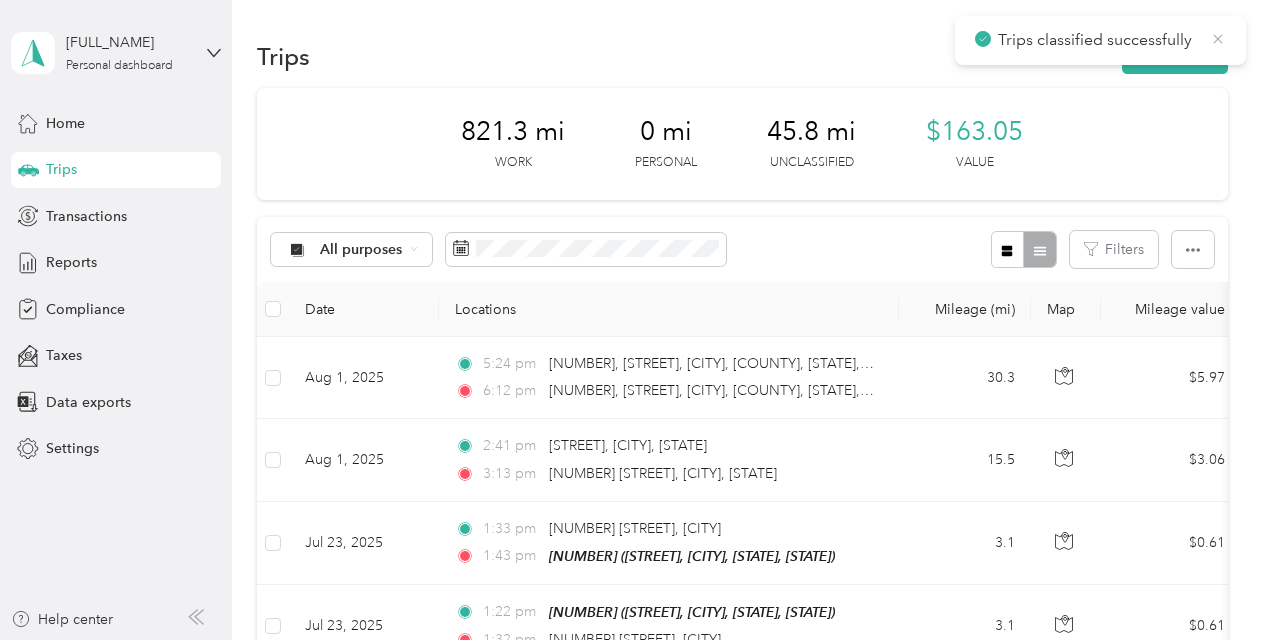 click 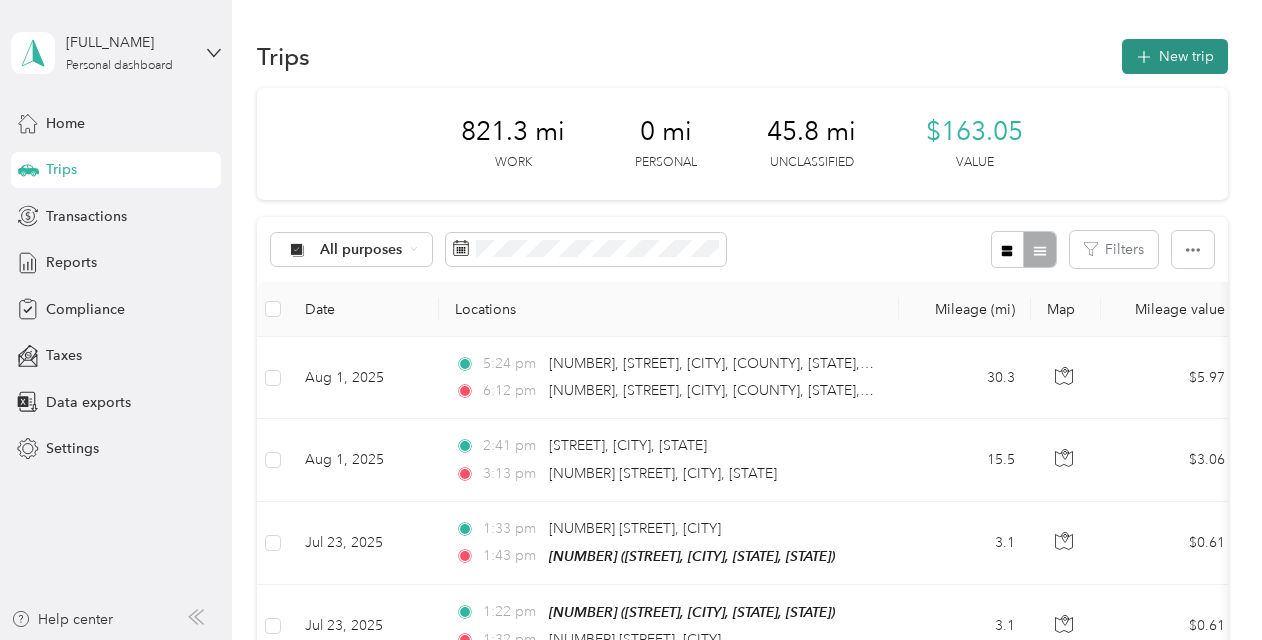 click on "New trip" at bounding box center [1175, 56] 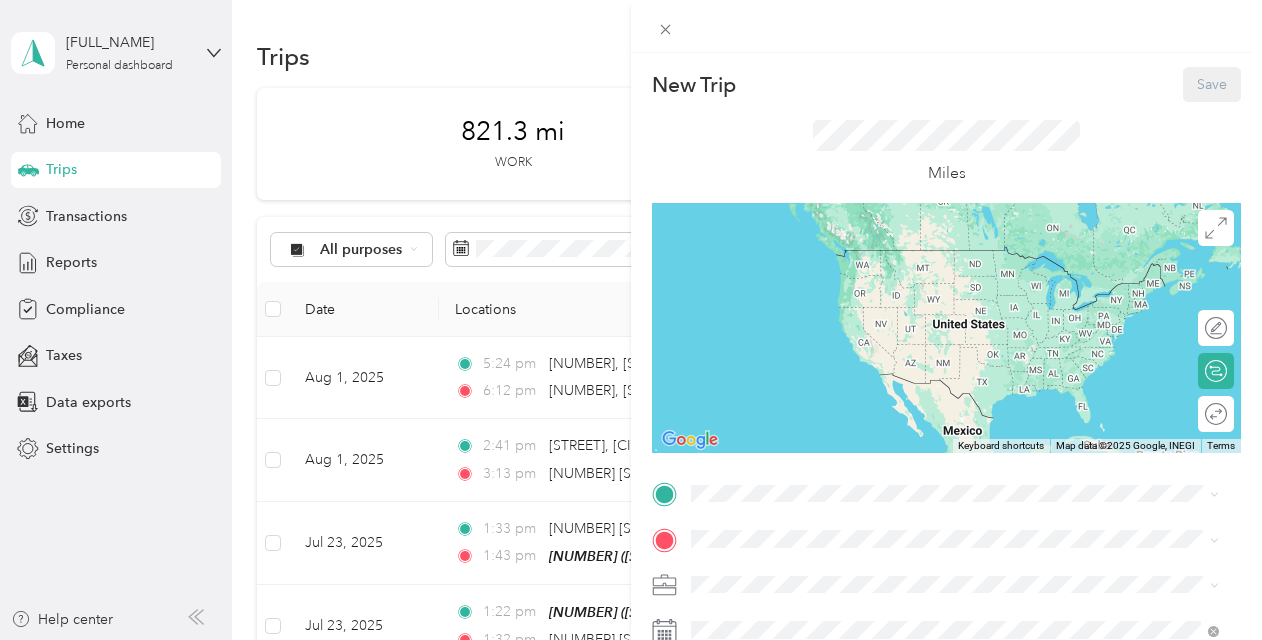click on "TO Add photo" at bounding box center [946, 719] 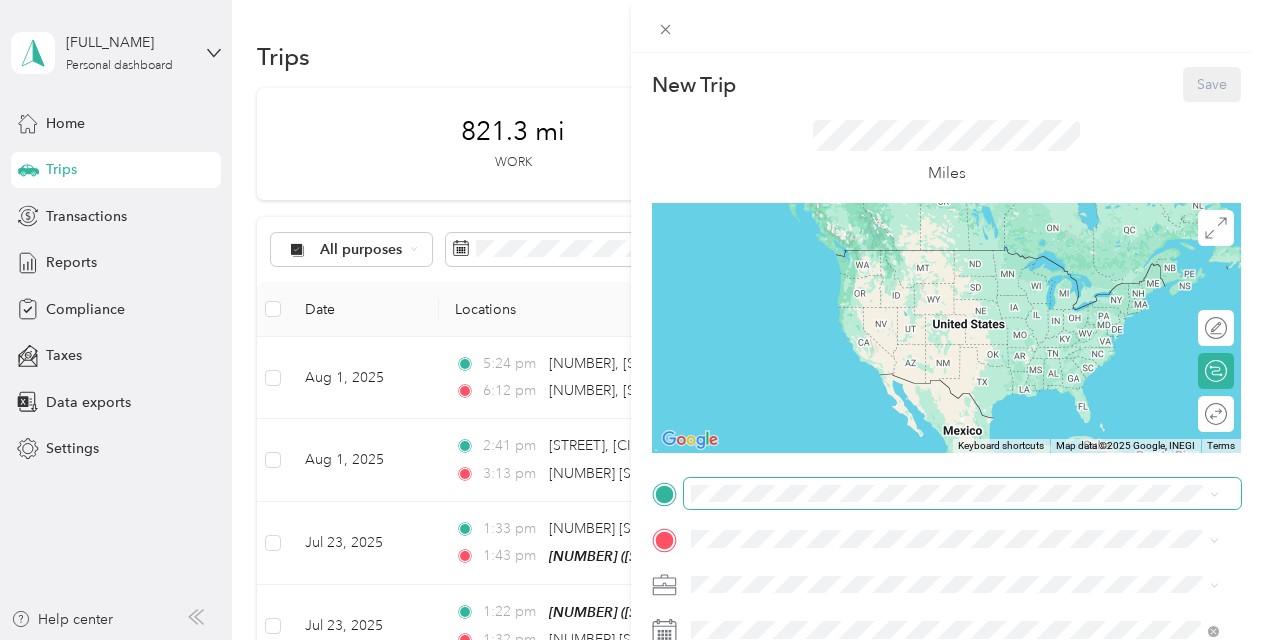 click at bounding box center (962, 494) 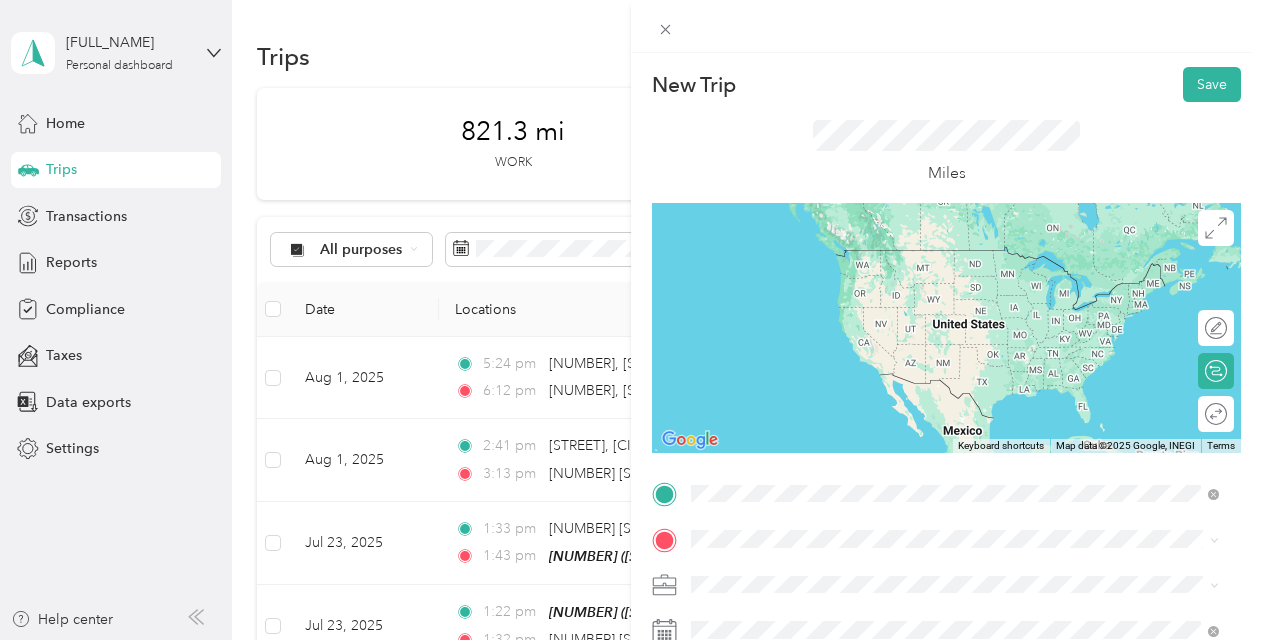 click on "[NUMBER] [STREET]
[CITY], [STATE] [POSTAL_CODE], [COUNTRY]" at bounding box center (873, 258) 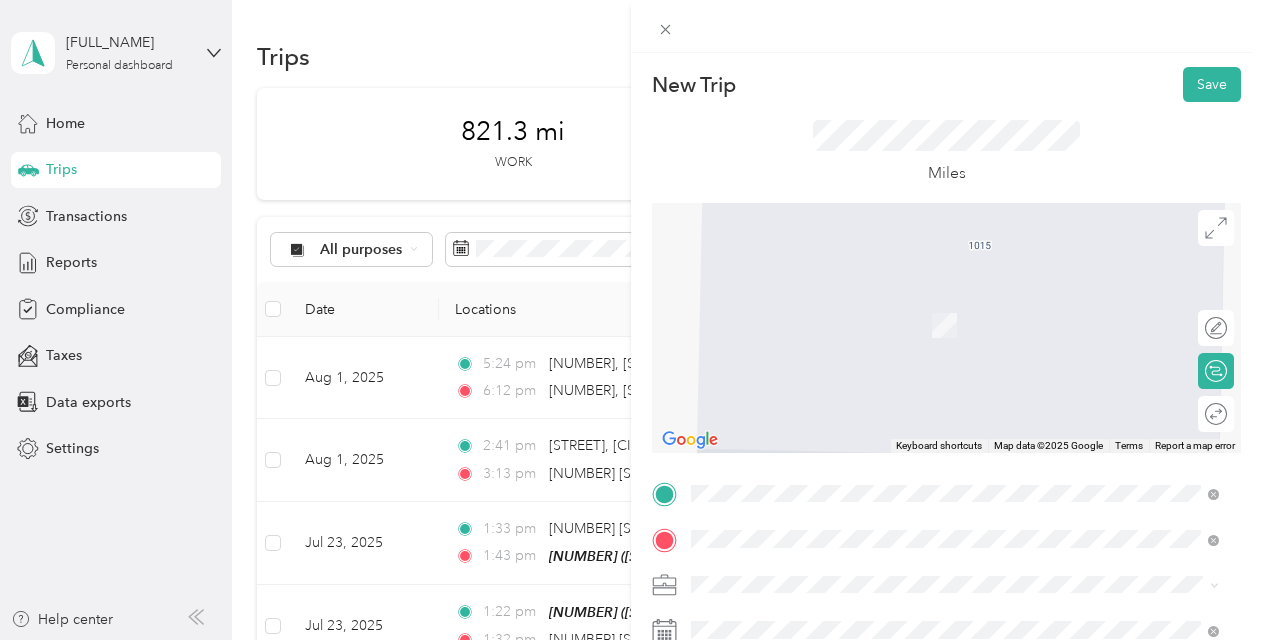 click on "[NUMBER] [STREET]
[CITY], [STATE] [POSTAL_CODE], [COUNTRY]" at bounding box center (955, 437) 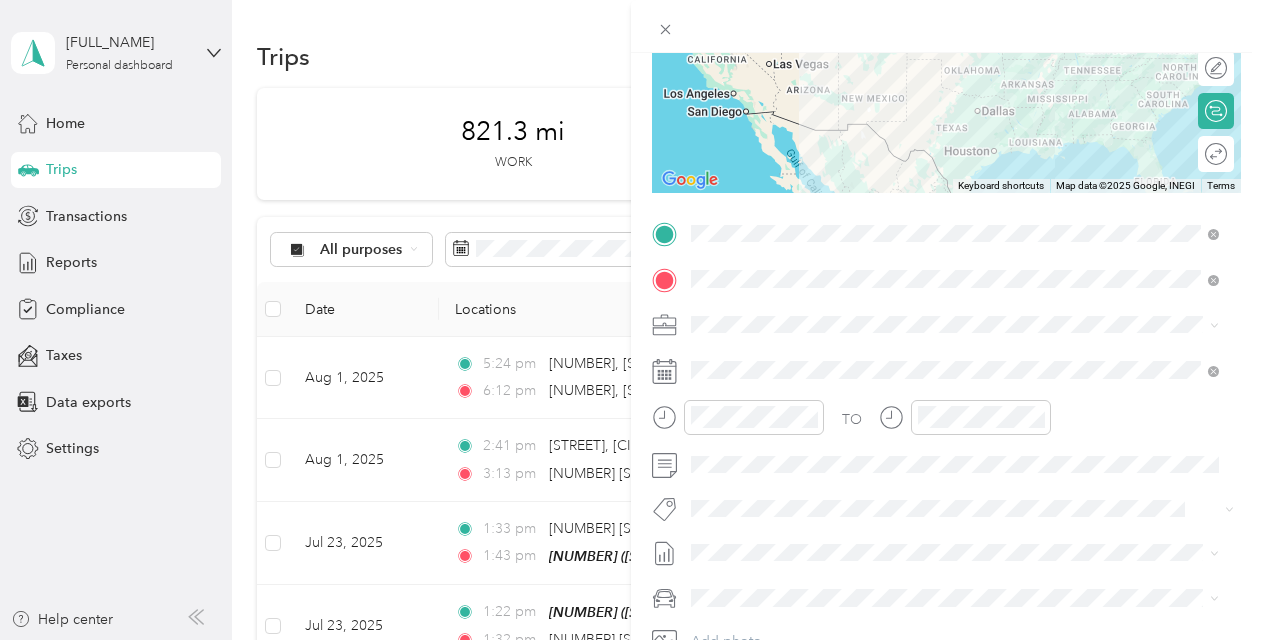 scroll, scrollTop: 263, scrollLeft: 0, axis: vertical 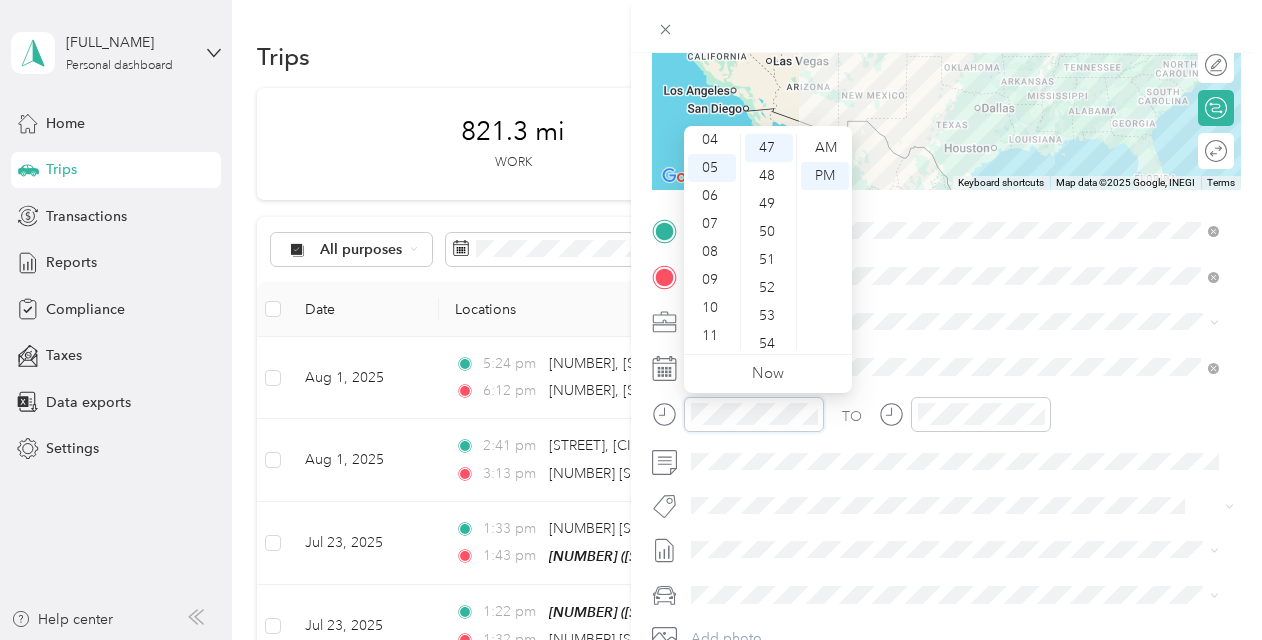 click at bounding box center [738, 414] 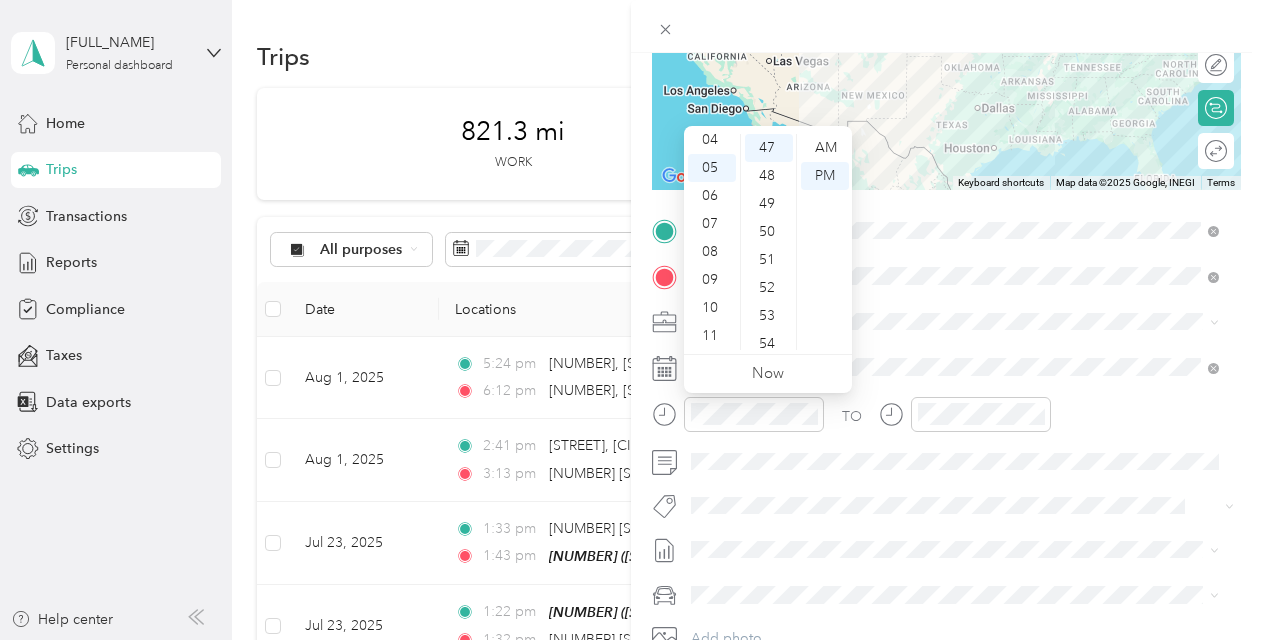 click on "TO Add photo" at bounding box center [946, 456] 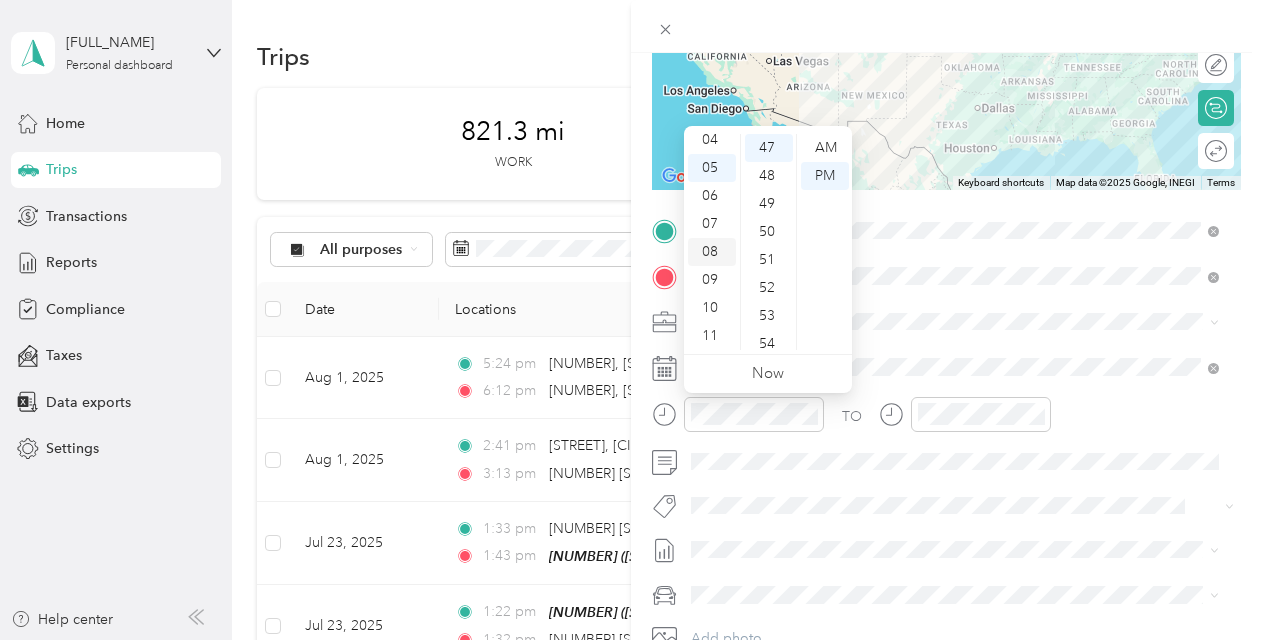 click on "08" at bounding box center [712, 252] 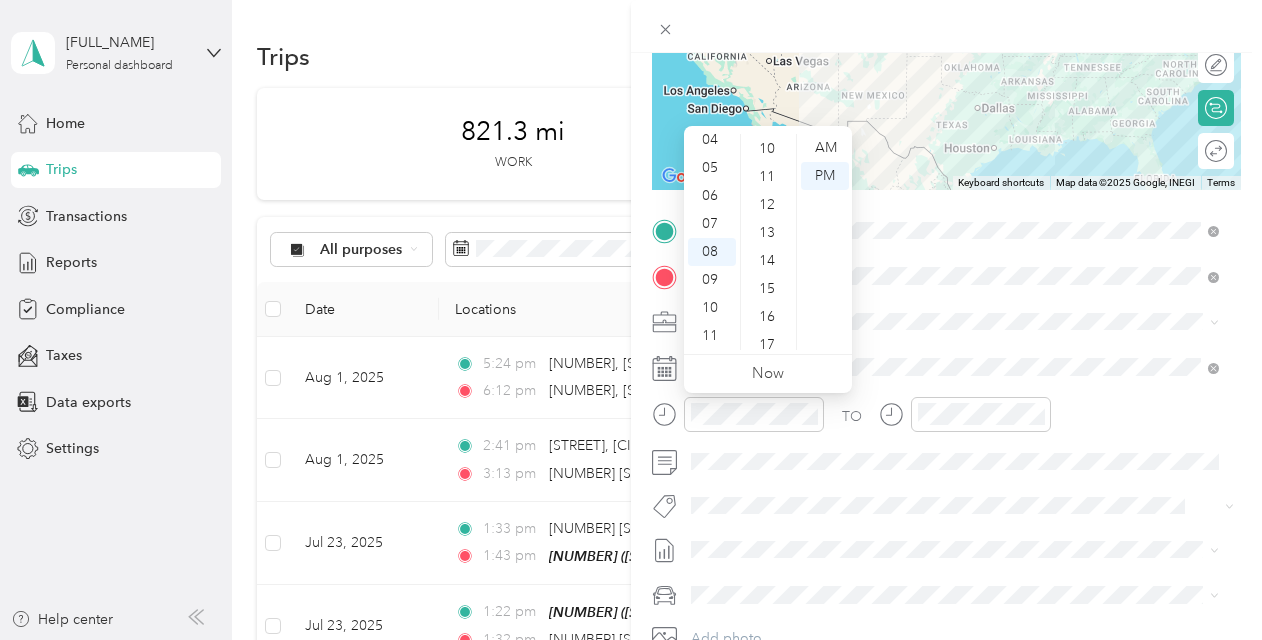 scroll, scrollTop: 0, scrollLeft: 0, axis: both 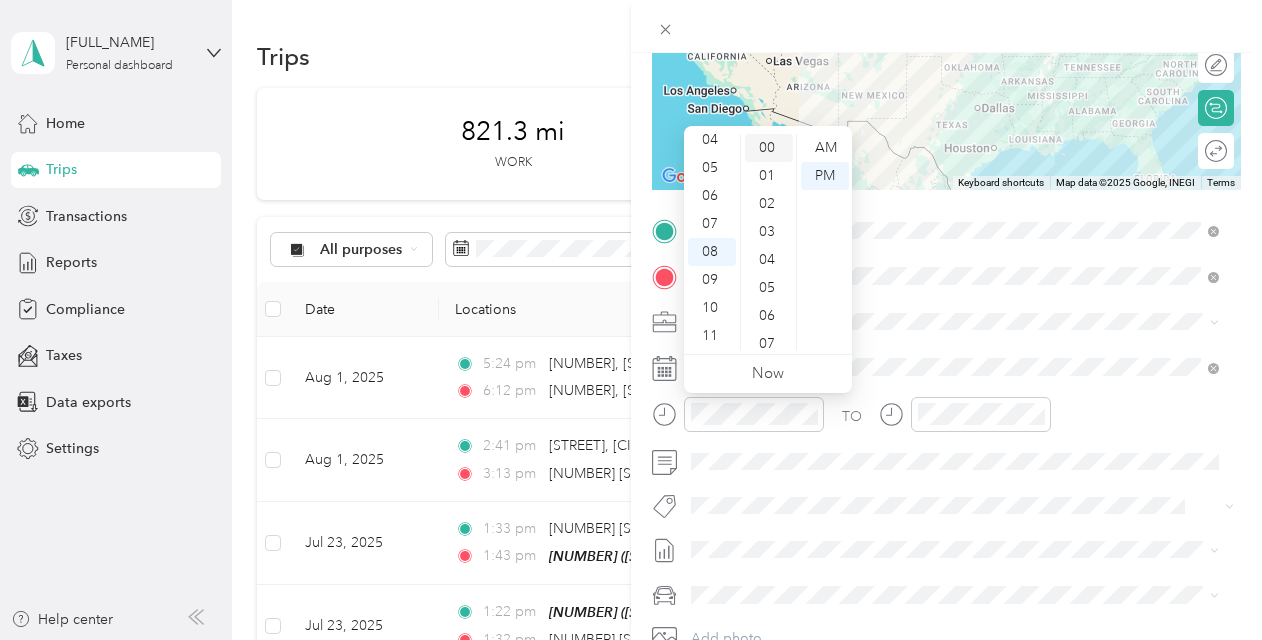 click on "00" at bounding box center [769, 148] 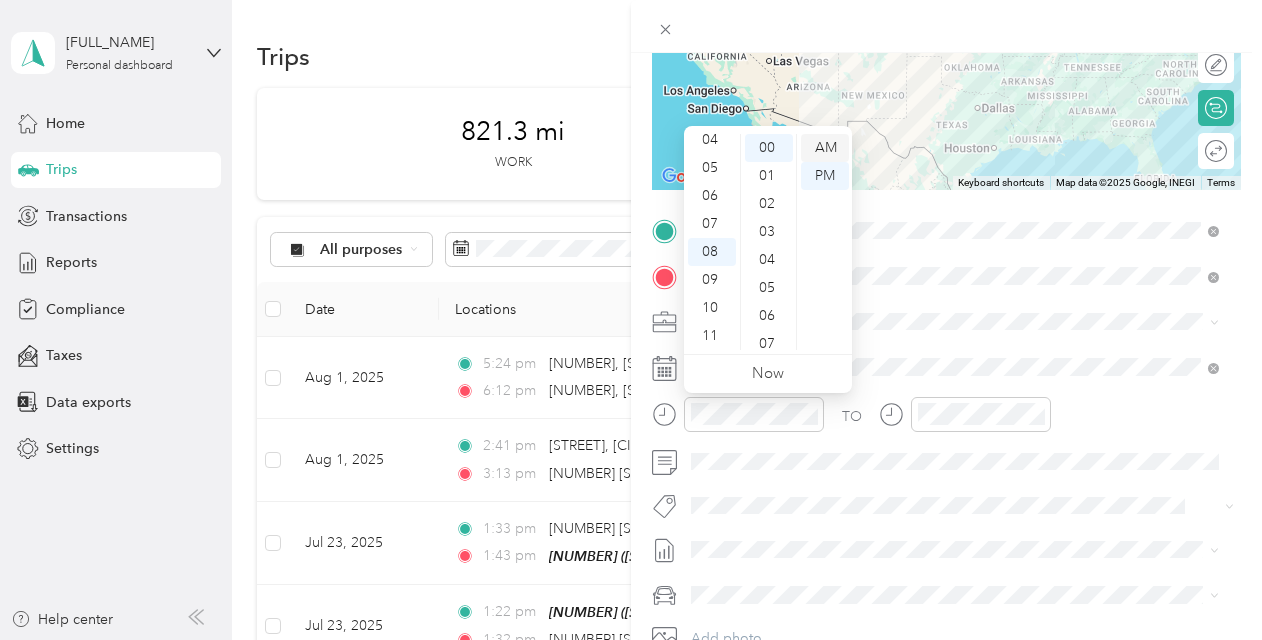 click on "AM" at bounding box center (825, 148) 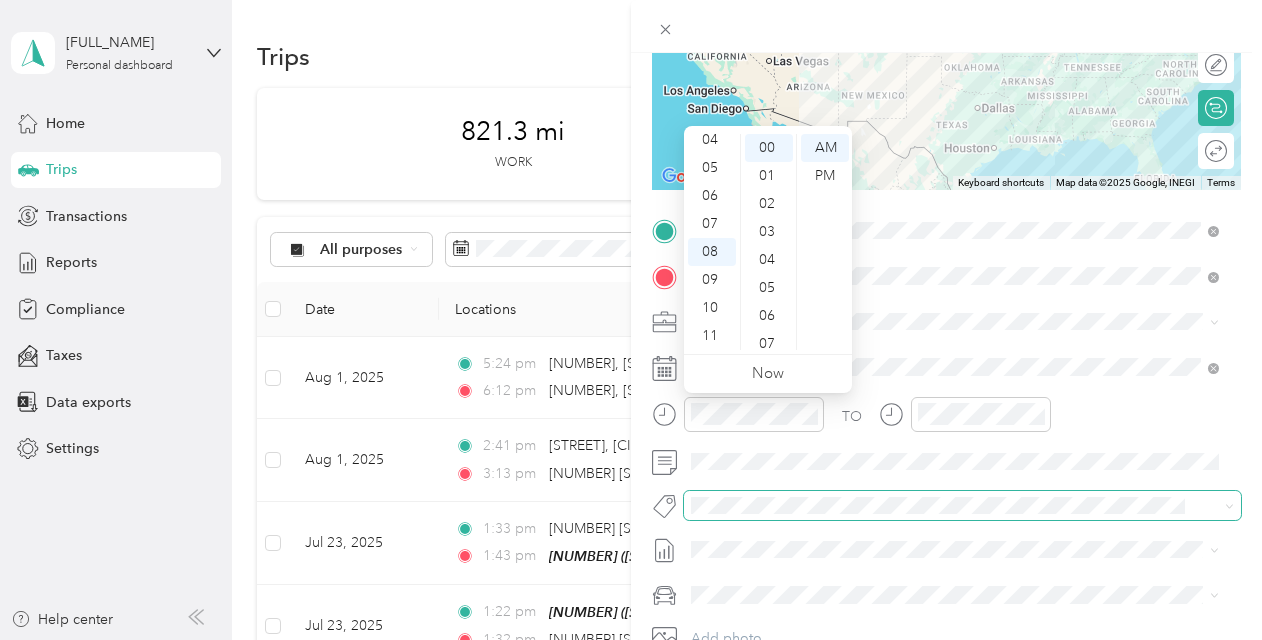 click on "Trip details Save This trip cannot be edited because it is either under review, approved, or paid. Contact your Team Manager to edit it. Miles [NUMBER] Value  ← Move left → Move right ↑ Move up ↓ Move down + Zoom in - Zoom out Home Jump left by 75% End Jump right by 75% Page Up Jump up by 75% Page Down Jump down by 75% Keyboard shortcuts Map Data Map data ©2025 Google Map data ©2025 Google 100 km  Click to toggle between metric and imperial units Terms Report a map error TO Add photo Selected date   Today Aug 2025 Su Mo Tu We Th Fr Sa 27 28 29 30 31 1 2 3 4 5 6 7 8 9 10 11 12 13 14 15 16 17 18 19 20 21 22 23 24 25 26 27 28 29 30 31 1 2 3 4 5 6" at bounding box center [626, 640] 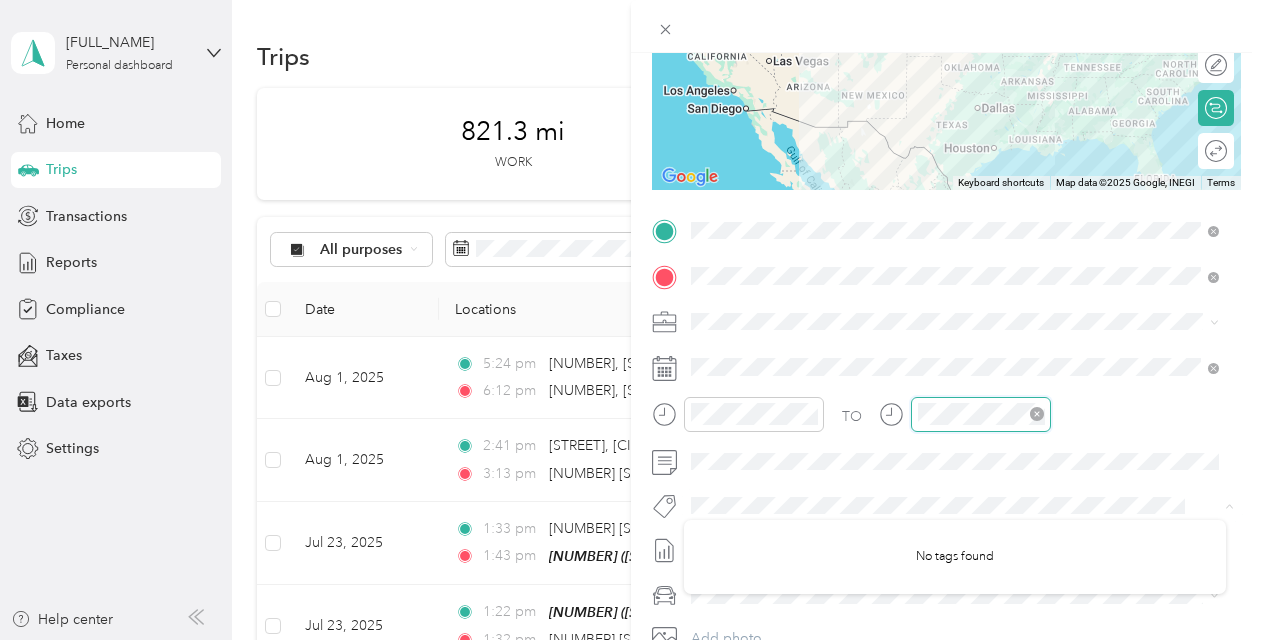 scroll, scrollTop: 120, scrollLeft: 0, axis: vertical 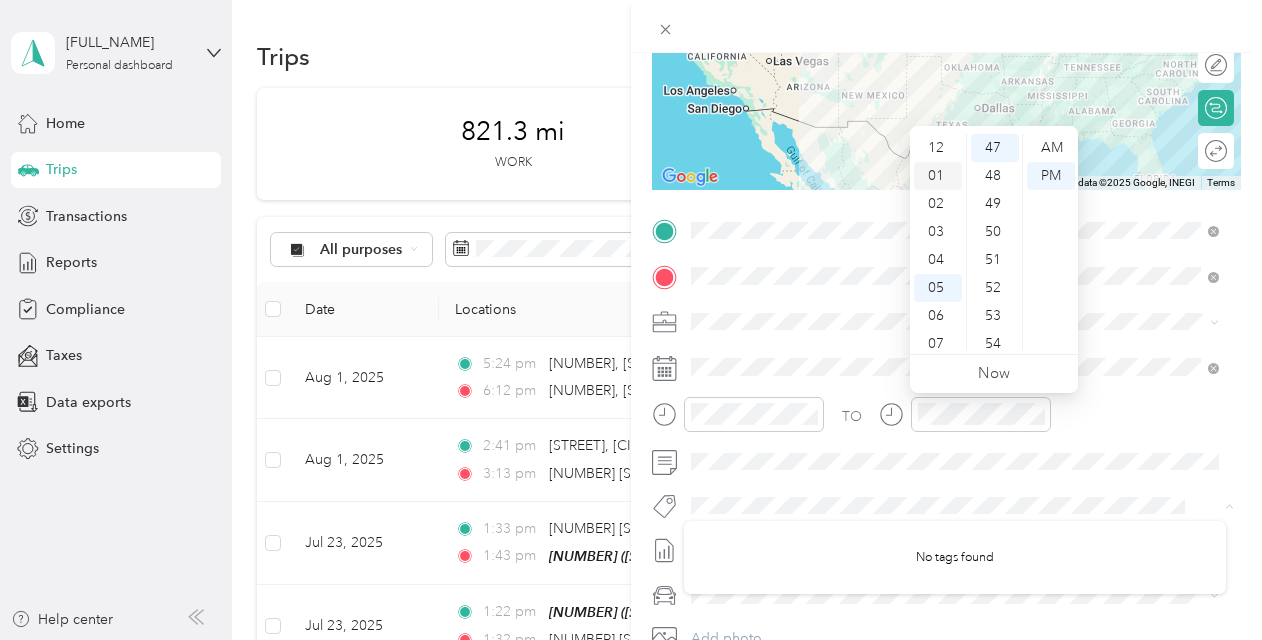 click on "01" at bounding box center [938, 176] 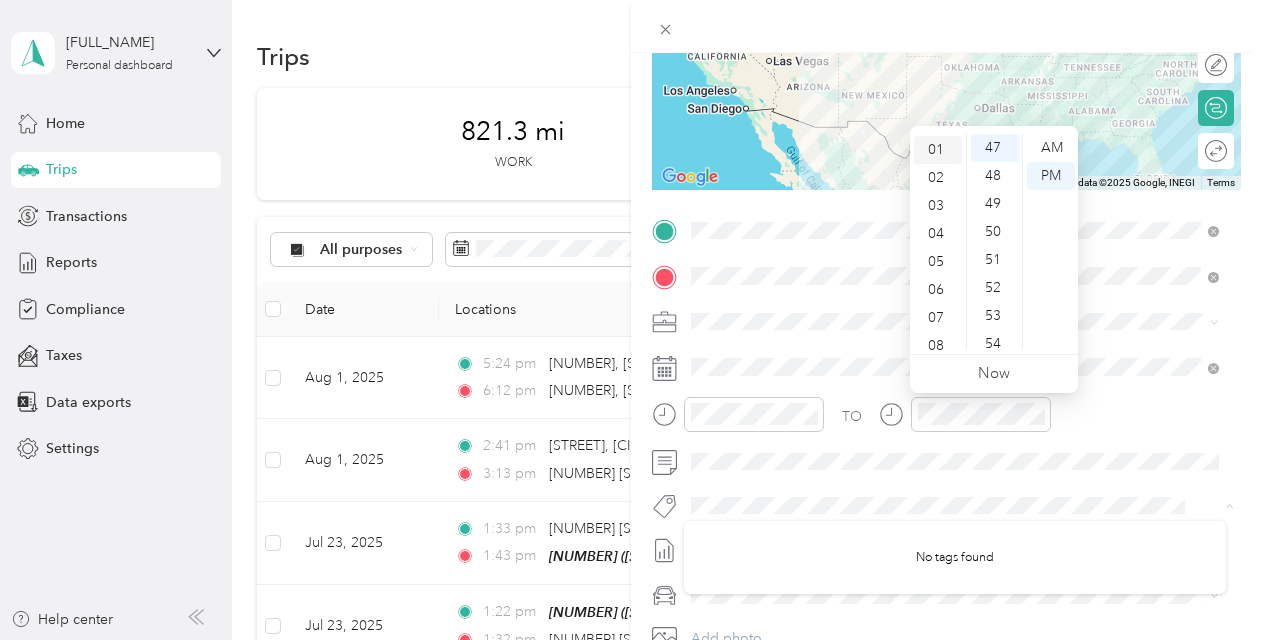 scroll, scrollTop: 28, scrollLeft: 0, axis: vertical 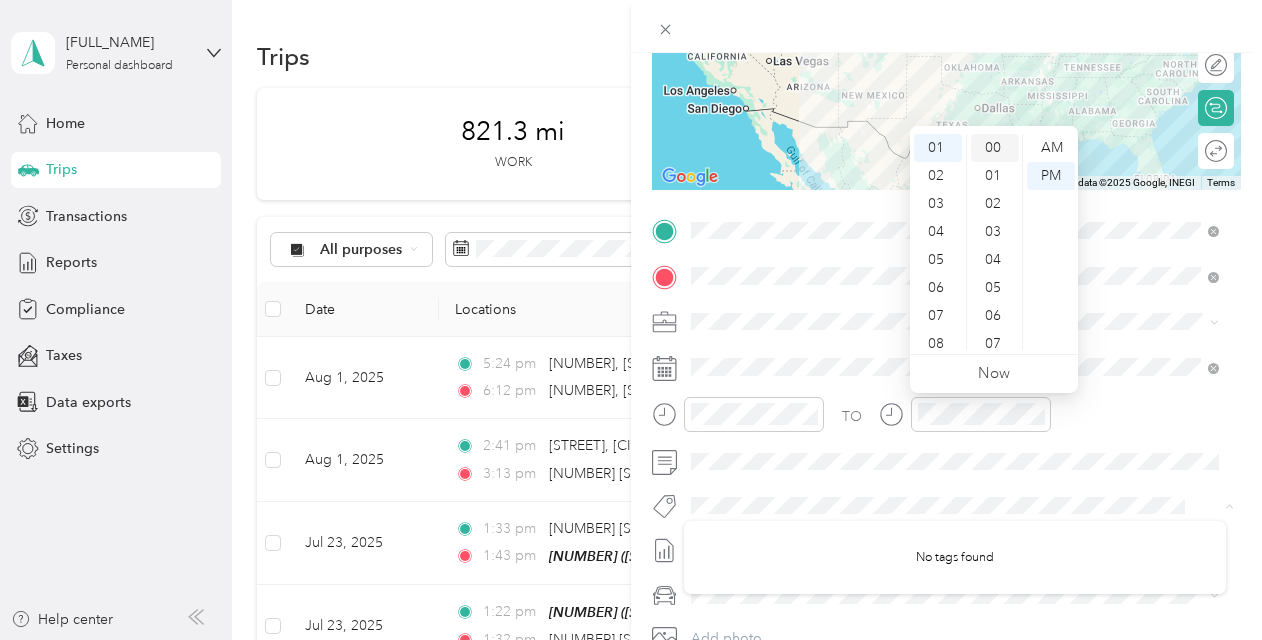 click on "00" at bounding box center (995, 148) 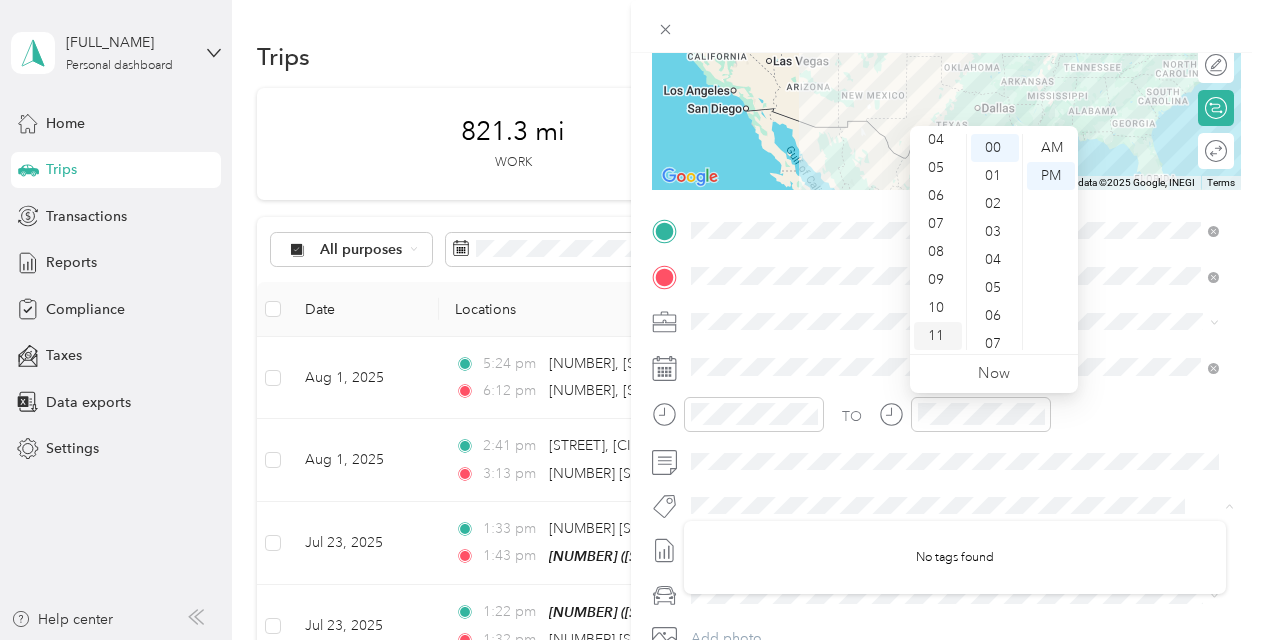 scroll, scrollTop: 0, scrollLeft: 0, axis: both 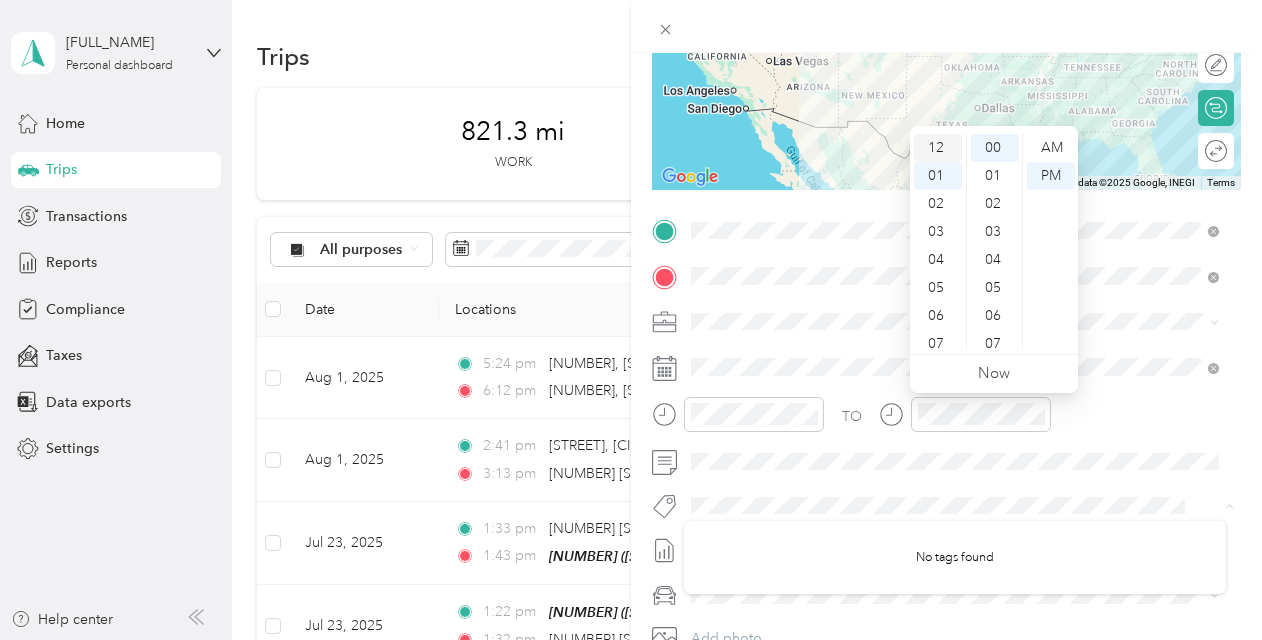 click on "12" at bounding box center [938, 148] 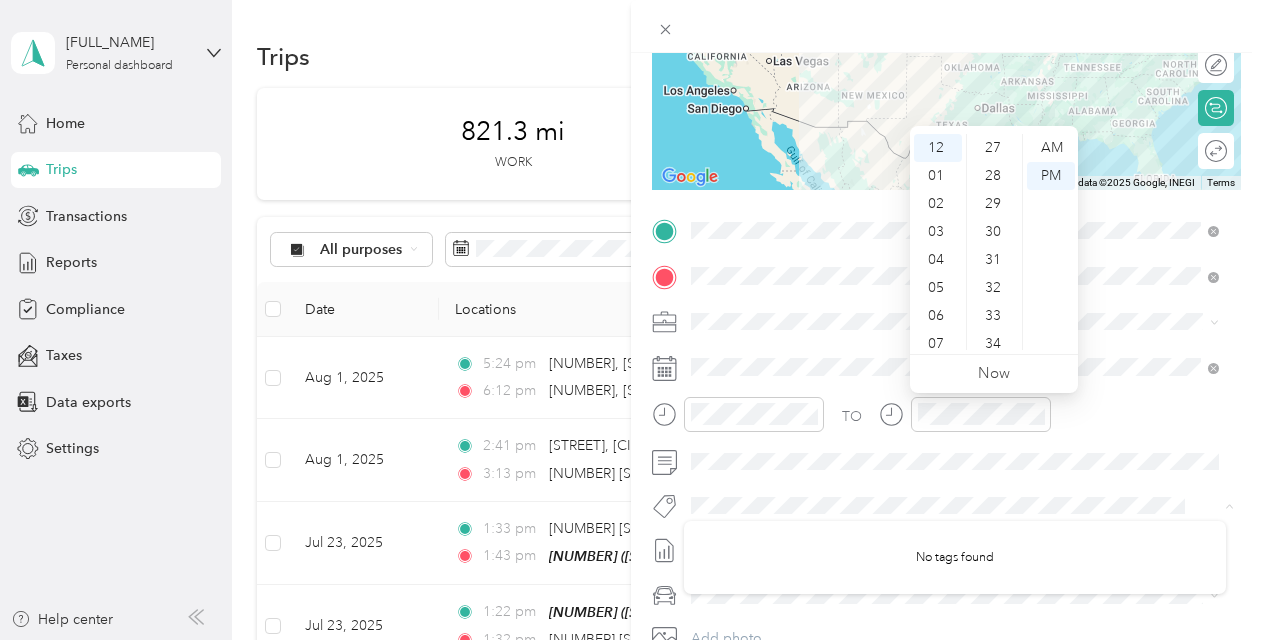 scroll, scrollTop: 785, scrollLeft: 0, axis: vertical 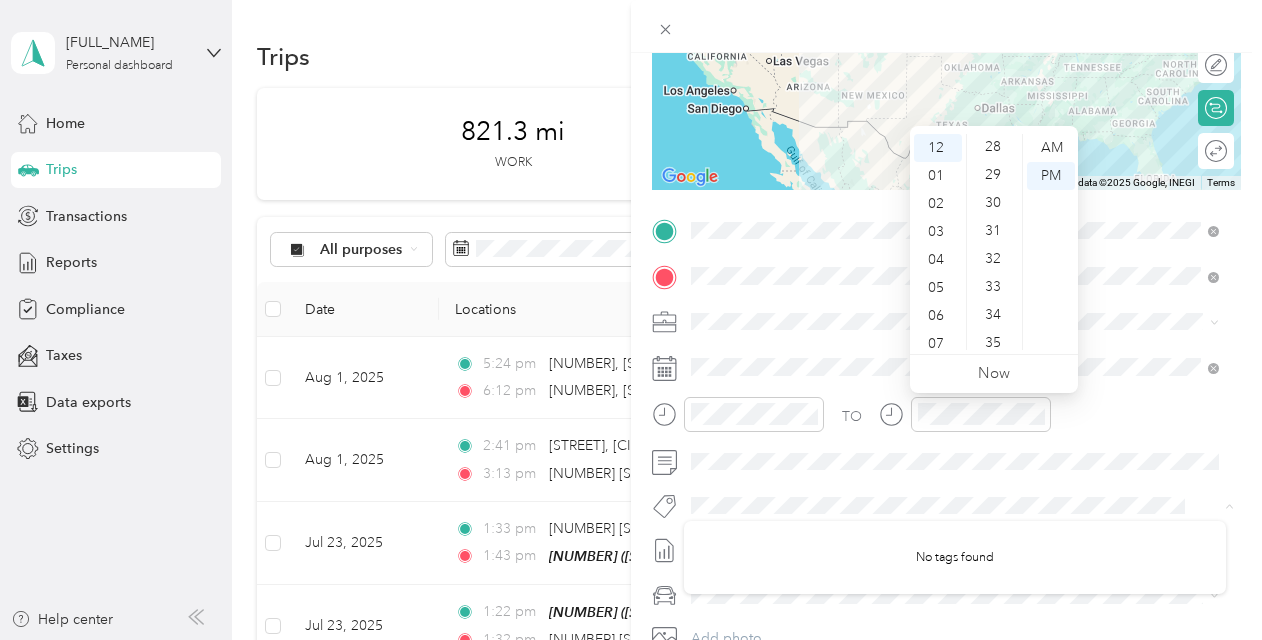 drag, startPoint x: 994, startPoint y: 202, endPoint x: 1120, endPoint y: 307, distance: 164.01524 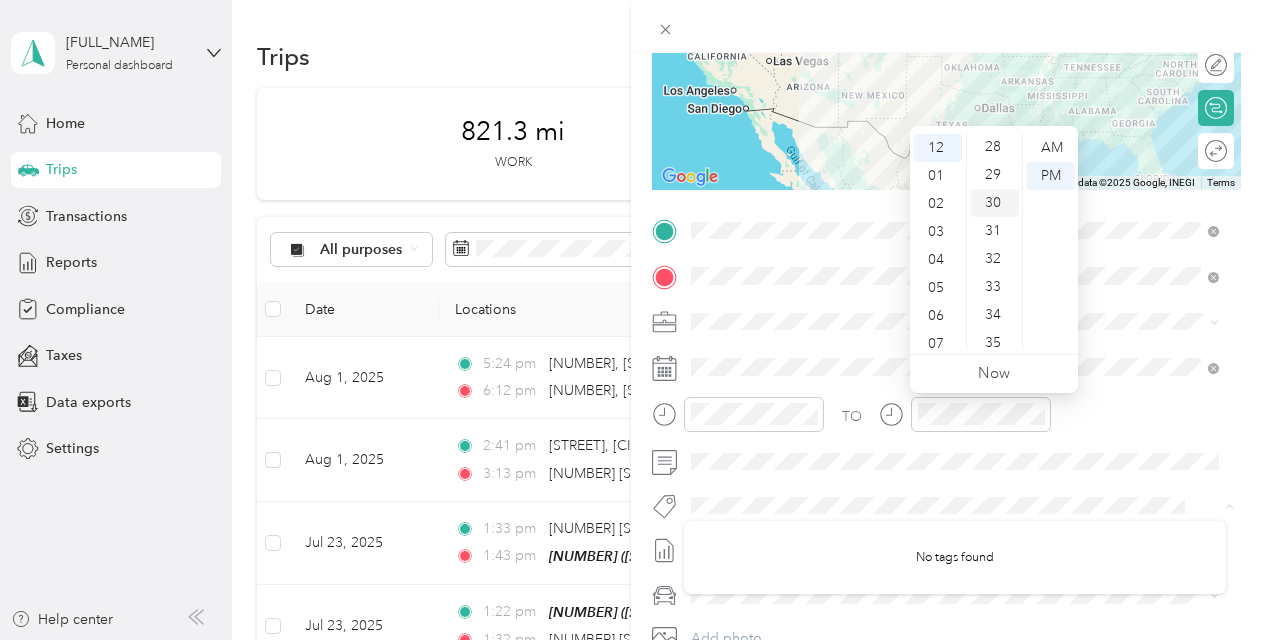 click on "30" at bounding box center (995, 203) 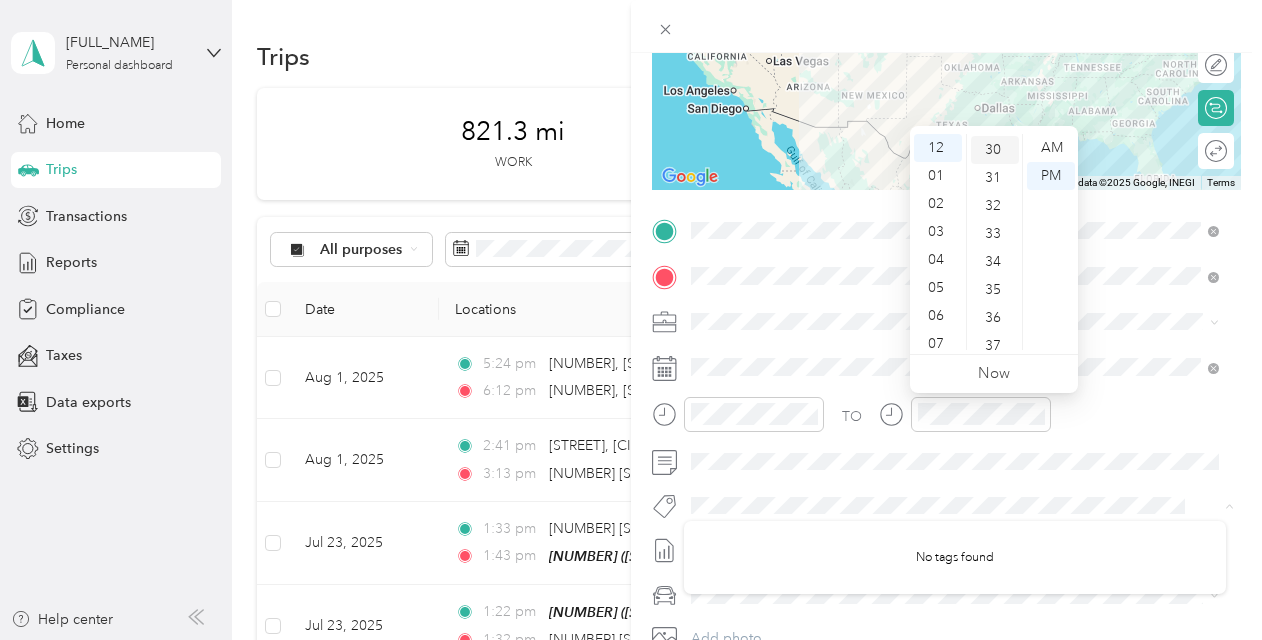 scroll, scrollTop: 840, scrollLeft: 0, axis: vertical 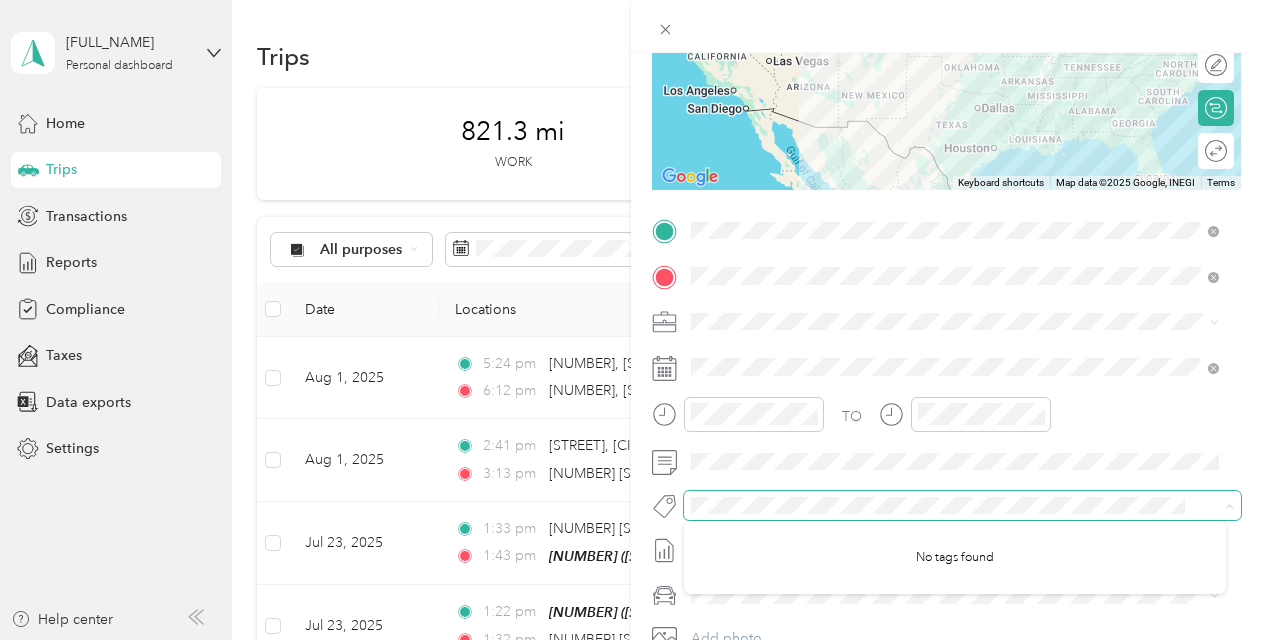 click at bounding box center (962, 505) 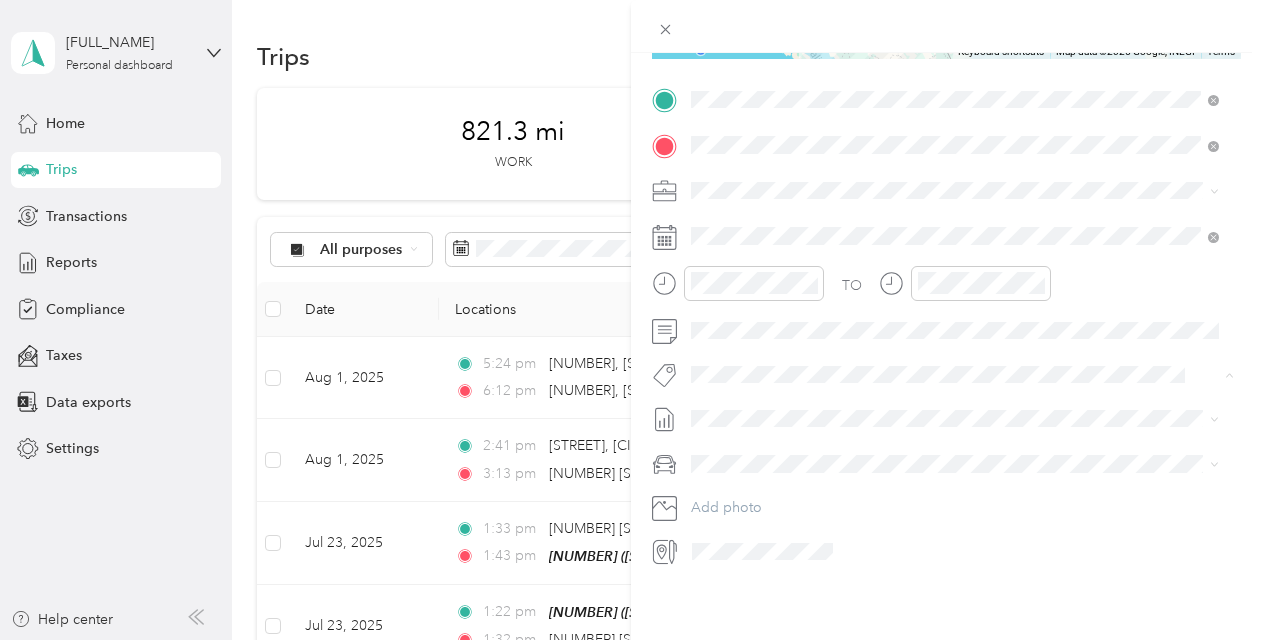 scroll, scrollTop: 0, scrollLeft: 0, axis: both 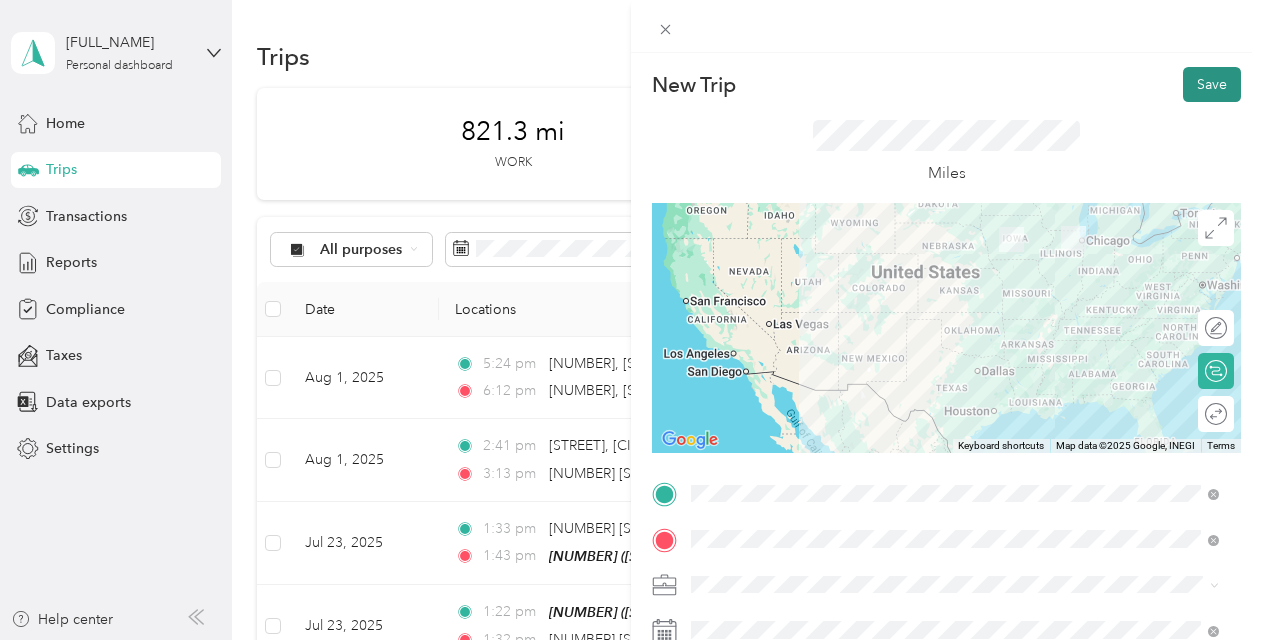 click on "Save" at bounding box center (1212, 84) 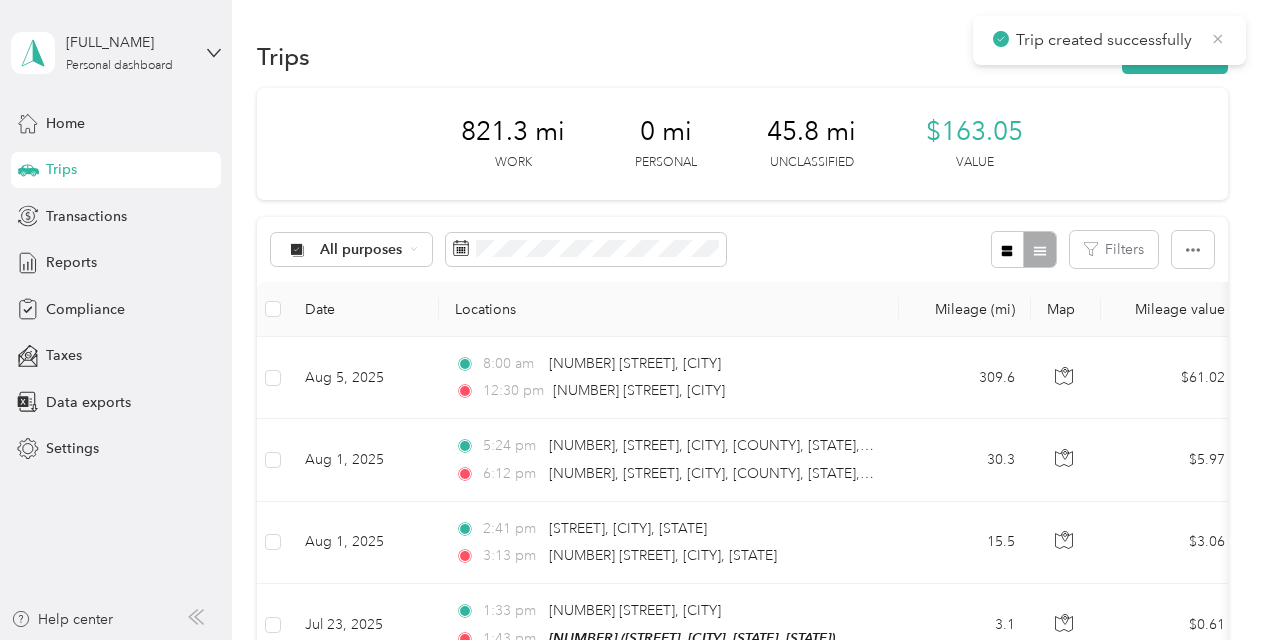 click 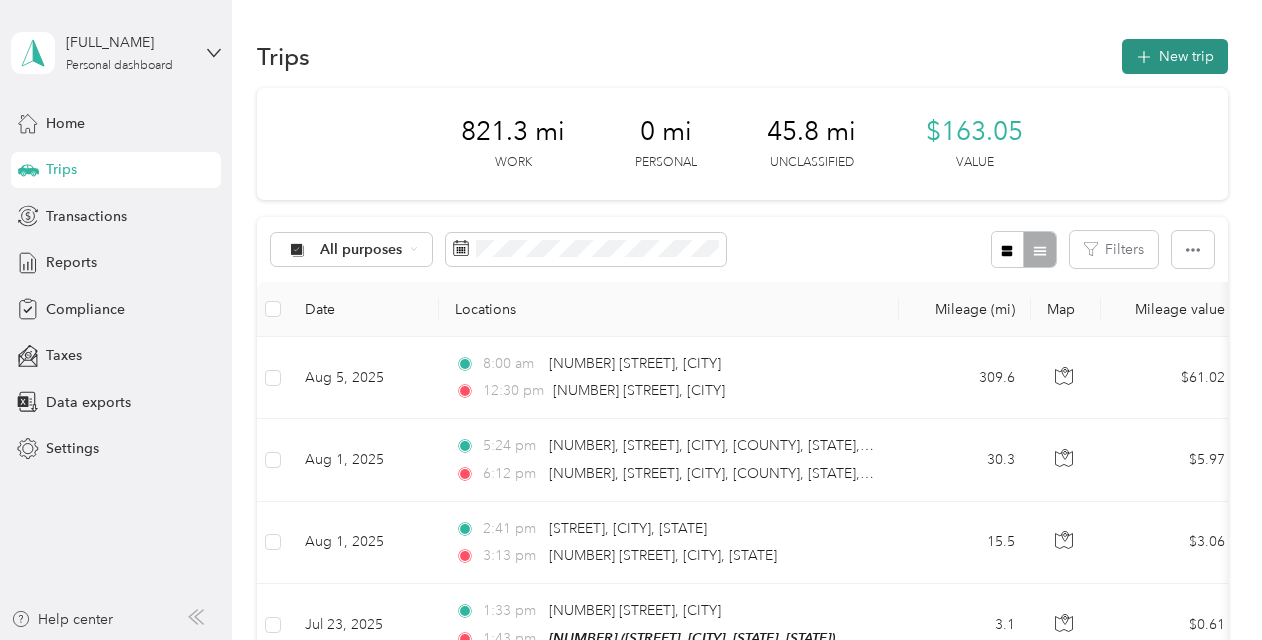 click on "New trip" at bounding box center (1175, 56) 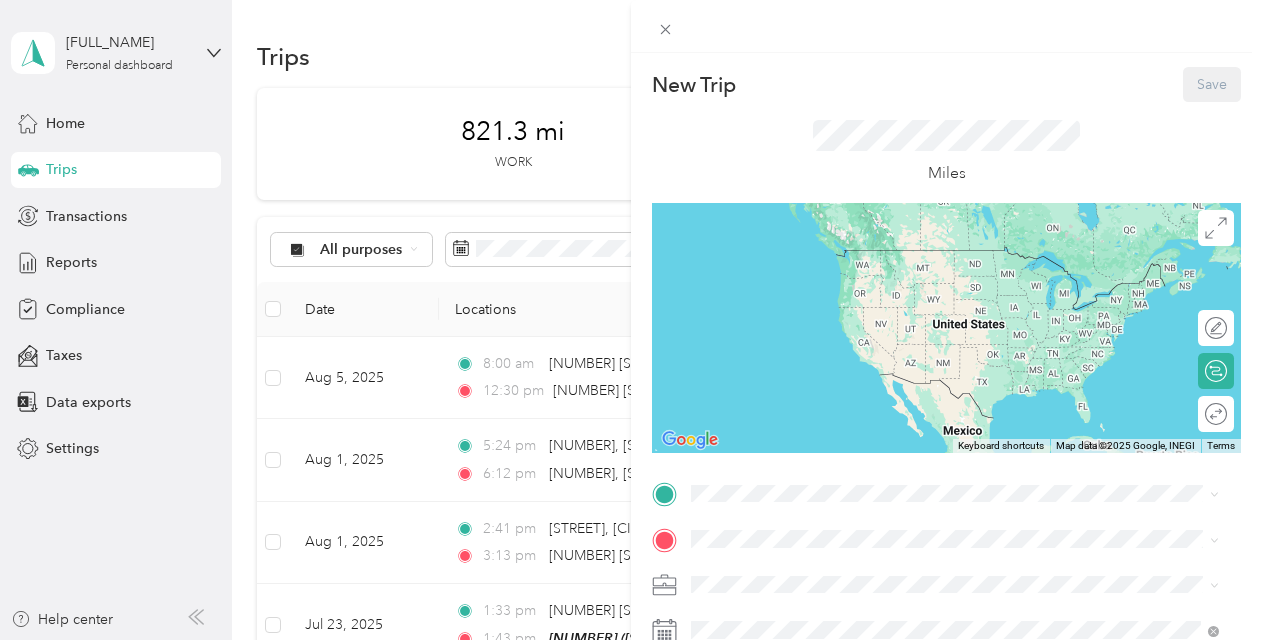 click on "New Trip Save This trip cannot be edited because it is either under review, approved, or paid. Contact your Team Manager to edit it. Miles ← Move left → Move right ↑ Move up ↓ Move down + Zoom in - Zoom out Home Jump left by 75% End Jump right by 75% Page Up Jump up by 75% Page Down Jump down by 75% Keyboard shortcuts Map Data Map data ©2025 Google, INEGI Map data ©2025 Google, INEGI 1000 km  Click to toggle between metric and imperial units Terms Report a map error Edit route Calculate route Round trip TO Add photo" at bounding box center (631, 320) 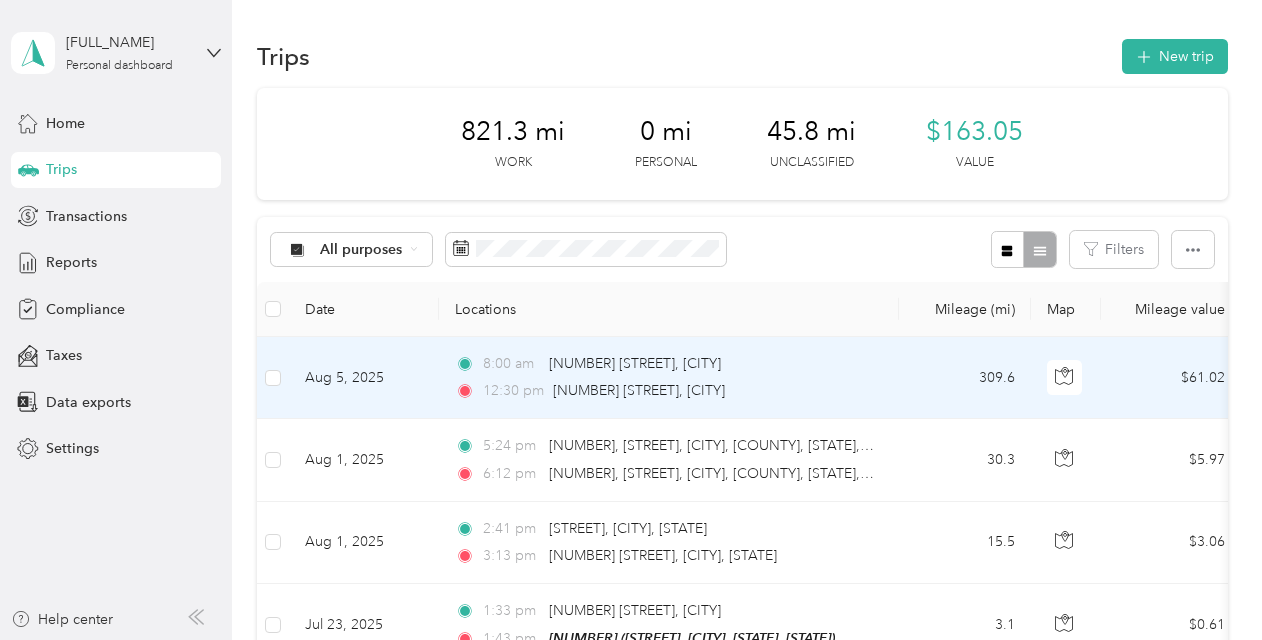 click on "Aug 5, 2025" at bounding box center (364, 378) 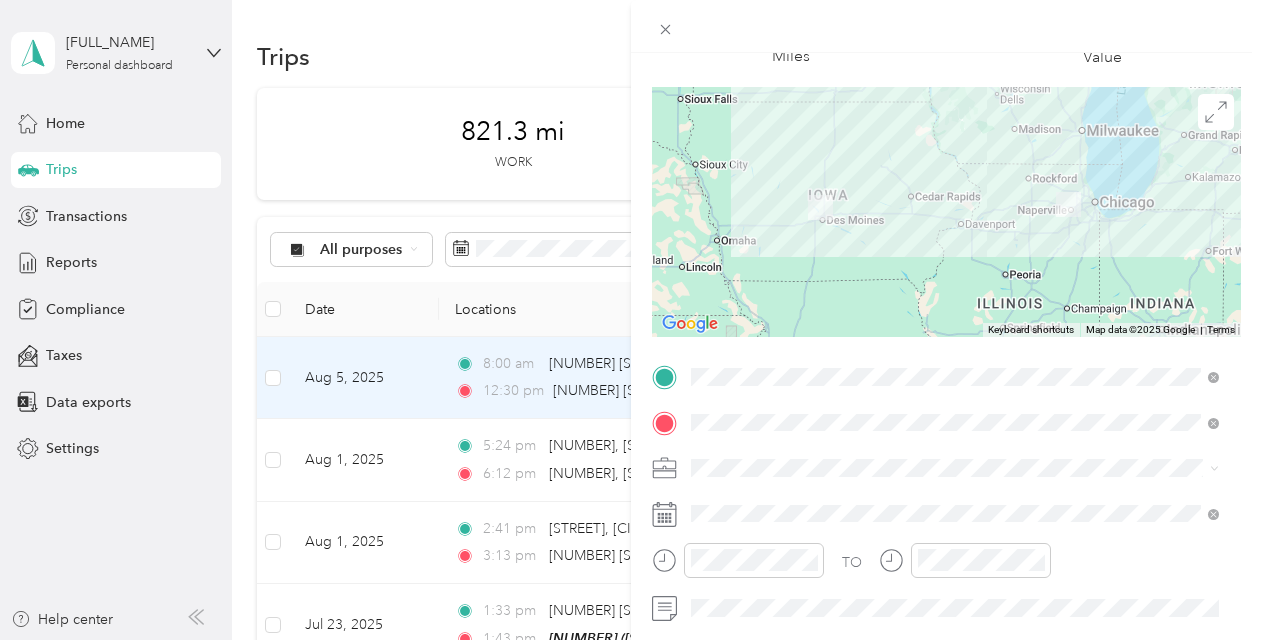 scroll, scrollTop: 118, scrollLeft: 0, axis: vertical 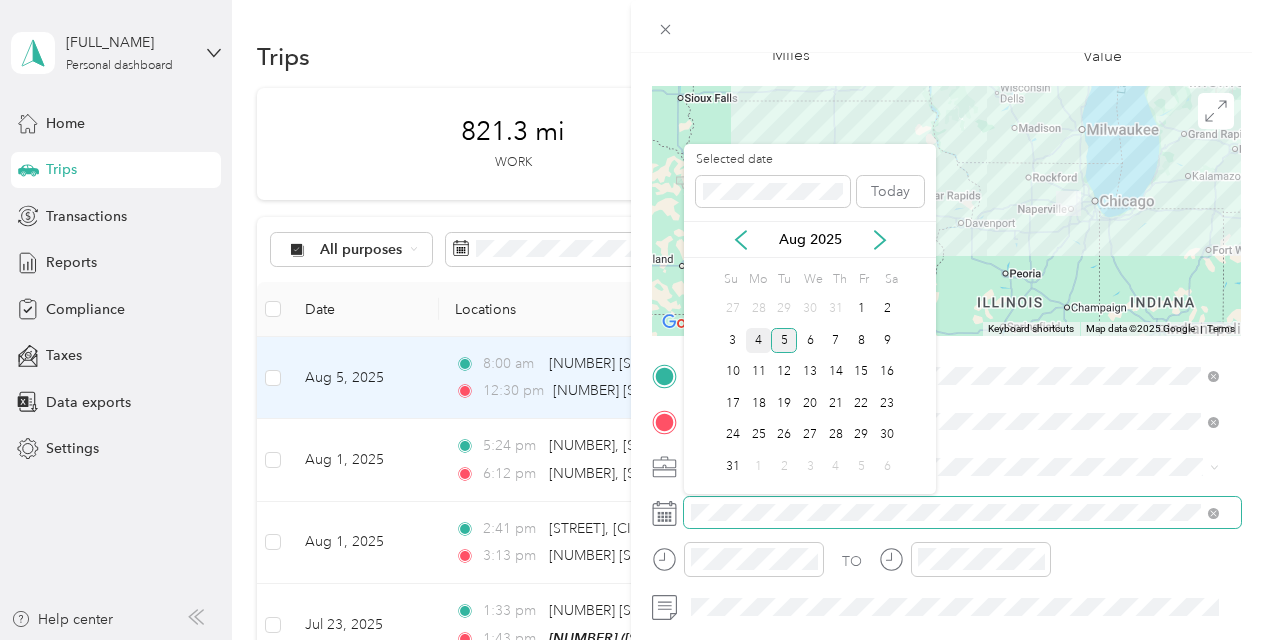 click on "Trip details Save This trip cannot be edited because it is either under review, approved, or paid. Contact your Team Manager to edit it. Miles [NUMBER] Value  ← Move left → Move right ↑ Move up ↓ Move down + Zoom in - Zoom out Home Jump left by 75% End Jump right by 75% Page Up Jump up by 75% Page Down Jump down by 75% Keyboard shortcuts Map Data Map data ©2025 Google Map data ©2025 Google 100 km  Click to toggle between metric and imperial units Terms Report a map error TO Add photo Selected date   Today Aug 2025 Su Mo Tu We Th Fr Sa 27 28 29 30 31 1 2 3 4 5 6 7 8 9 10 11 12 13 14 15 16 17 18 19 20 21 22 23 24 25 26 27 28 29 30 31 1 2 3 4 5 6" at bounding box center [626, 640] 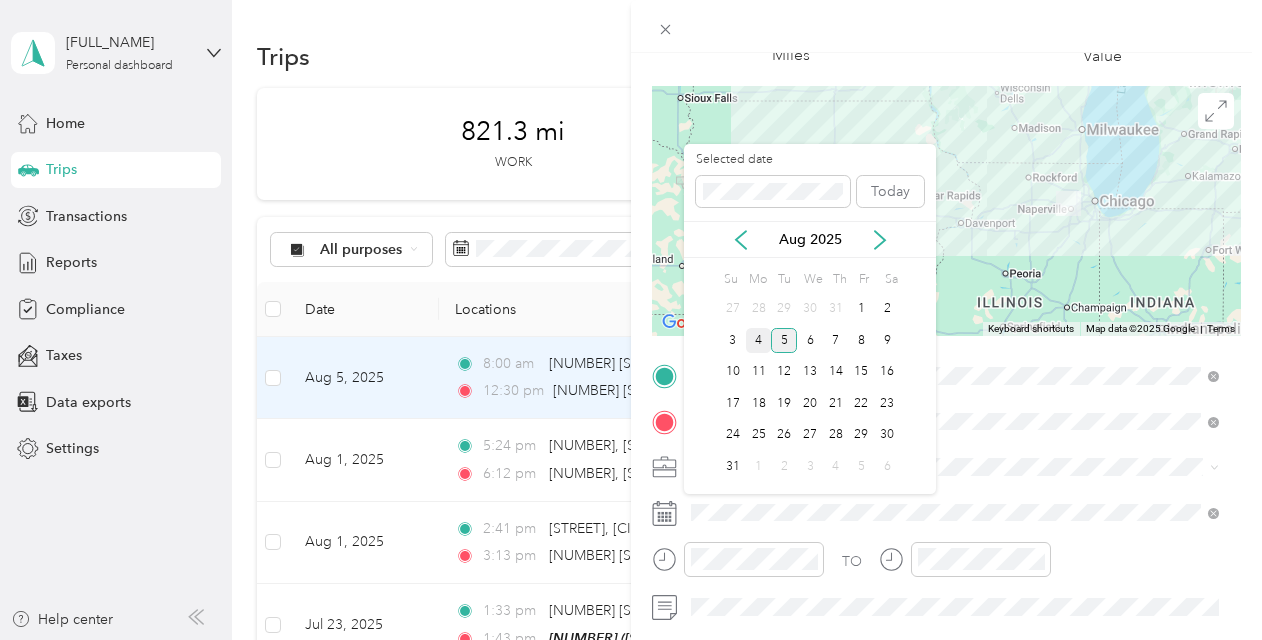 click on "4" at bounding box center [759, 340] 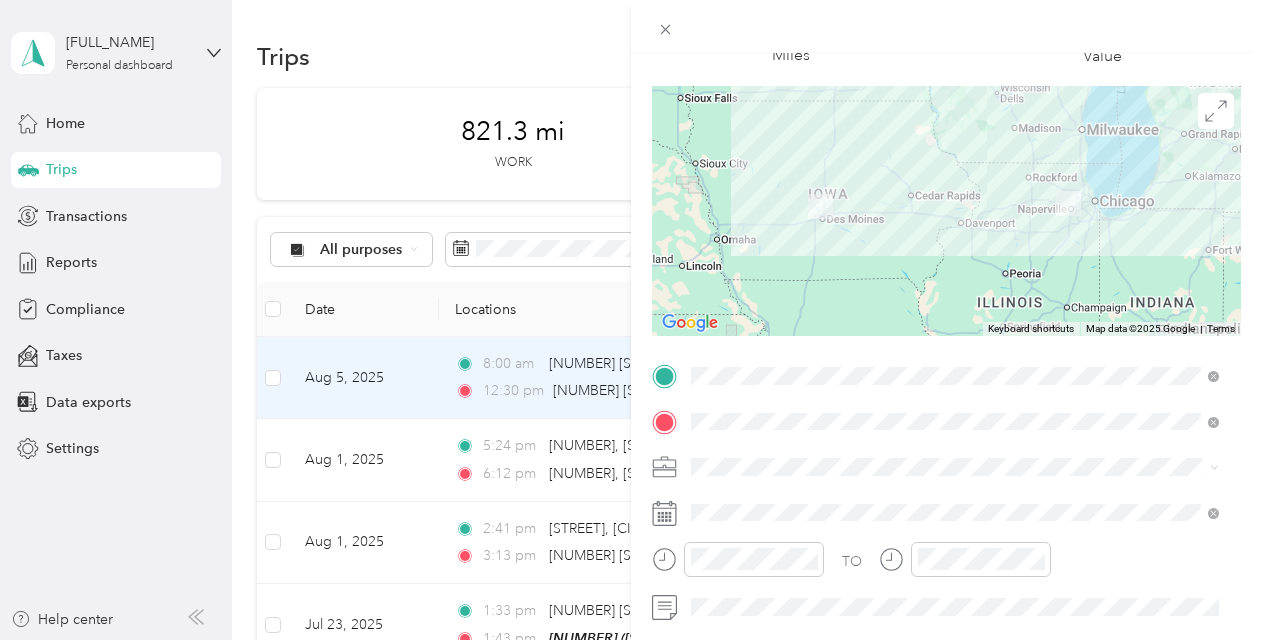 scroll, scrollTop: 0, scrollLeft: 0, axis: both 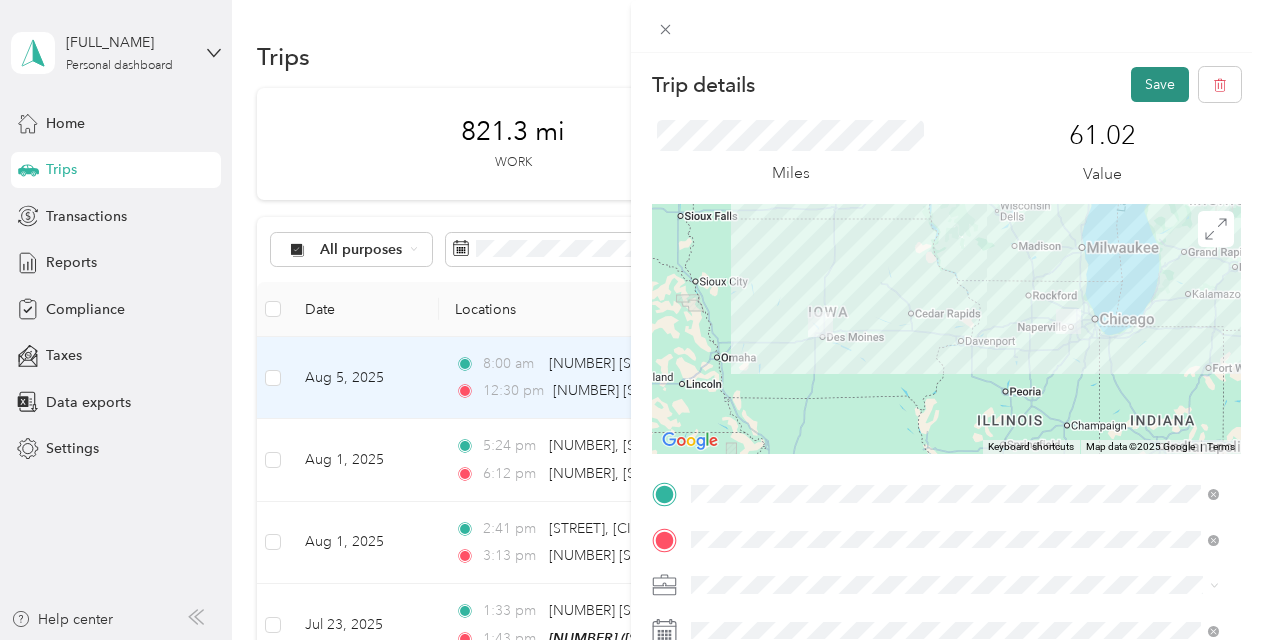 click on "Save" at bounding box center [1160, 84] 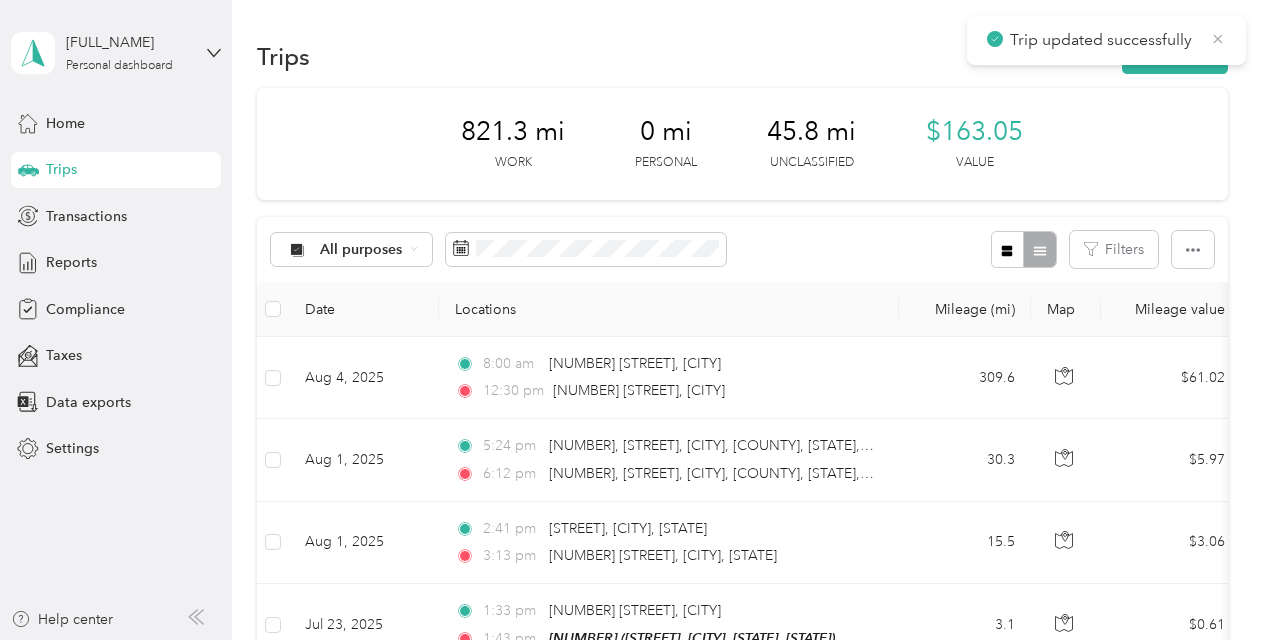 click 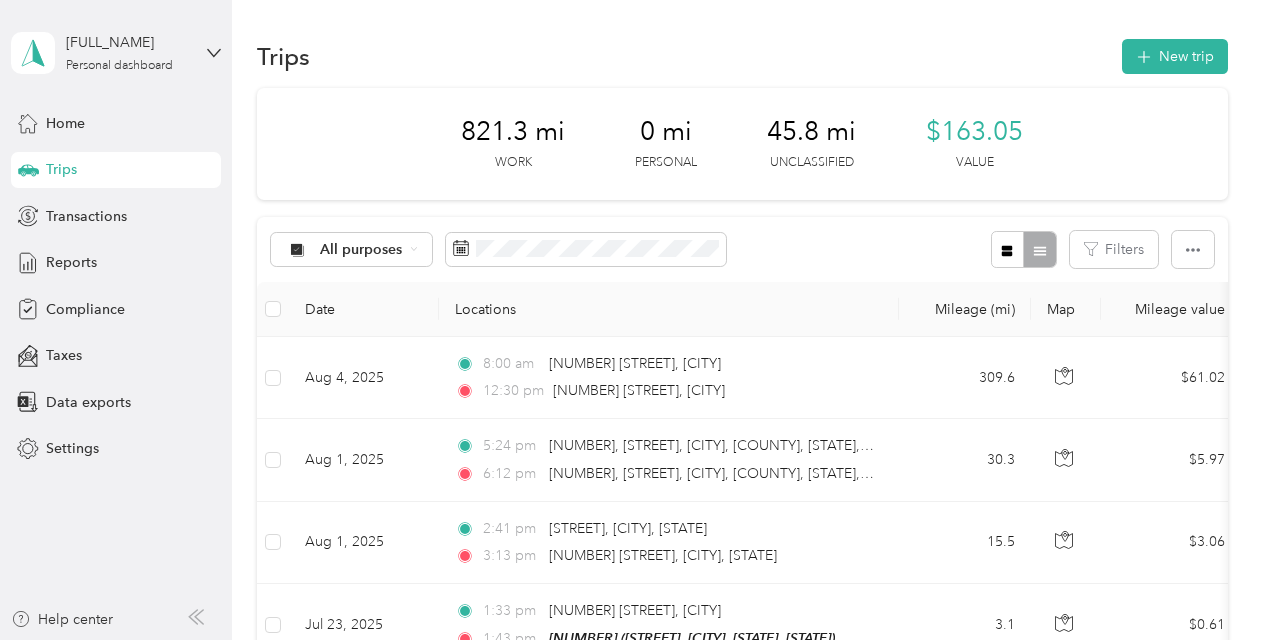 click on "New trip" at bounding box center [1175, 56] 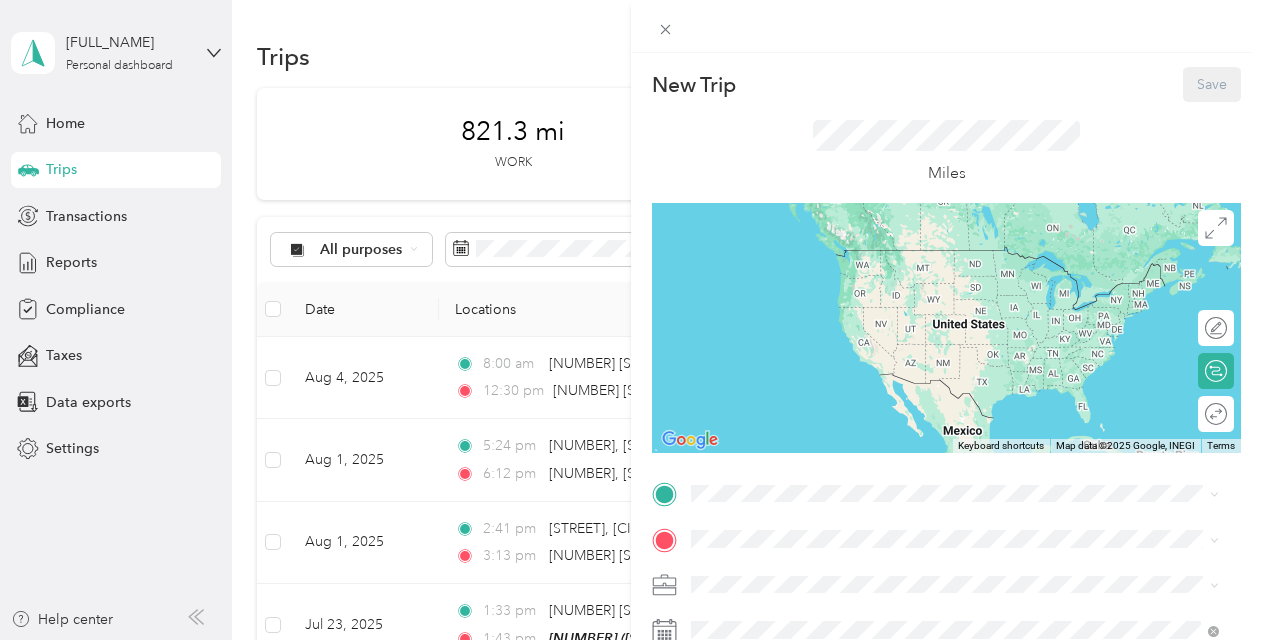 click on "TO Add photo" at bounding box center [946, 719] 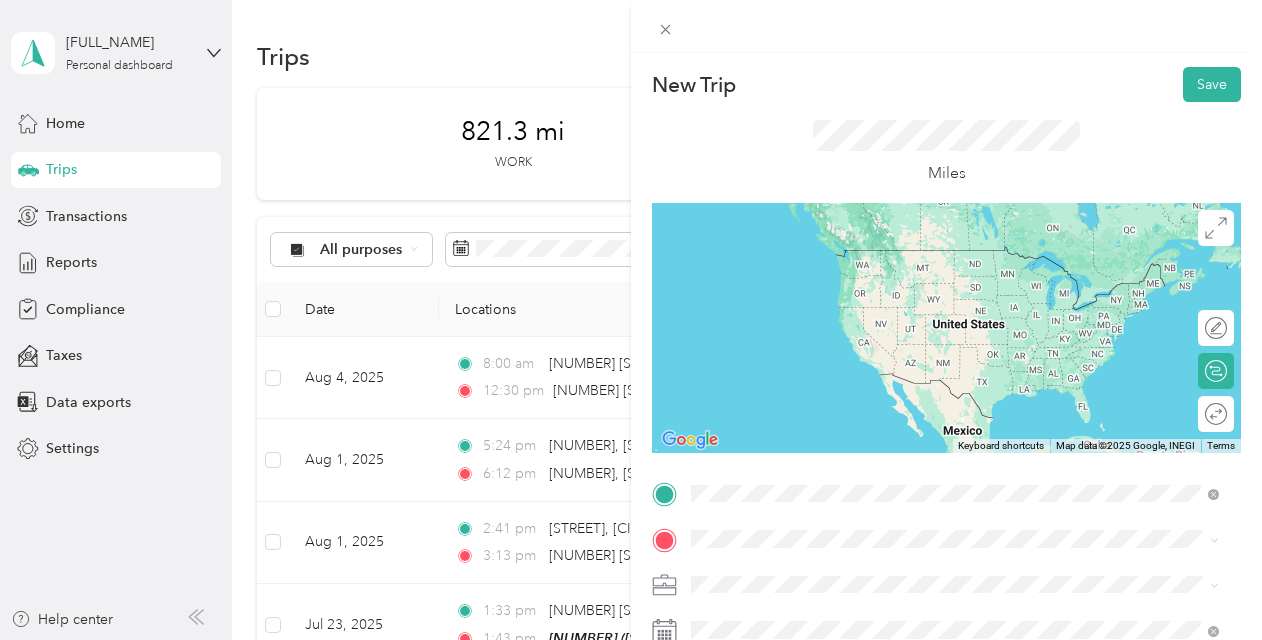 click on "[NUMBER] [STREET]
[CITY], [STATE] [POSTAL_CODE], [COUNTRY]" at bounding box center [873, 258] 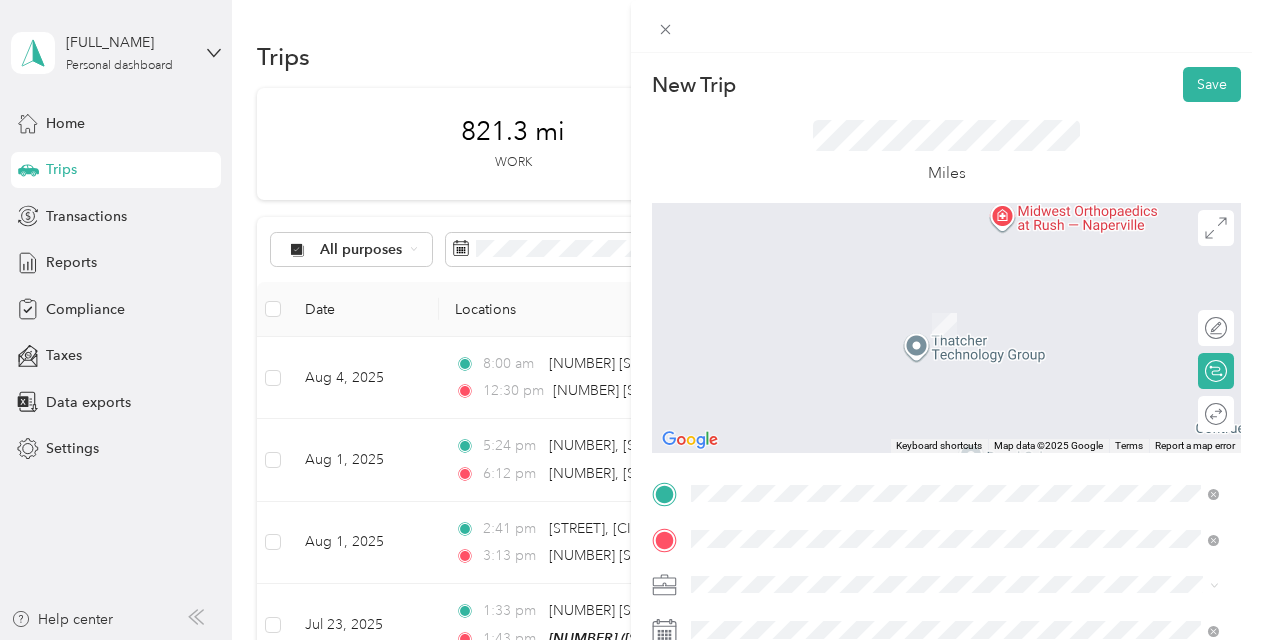 click on "[NUMBER] [STREET]
[CITY], [STATE] [POSTAL_CODE], [COUNTRY]" at bounding box center [873, 304] 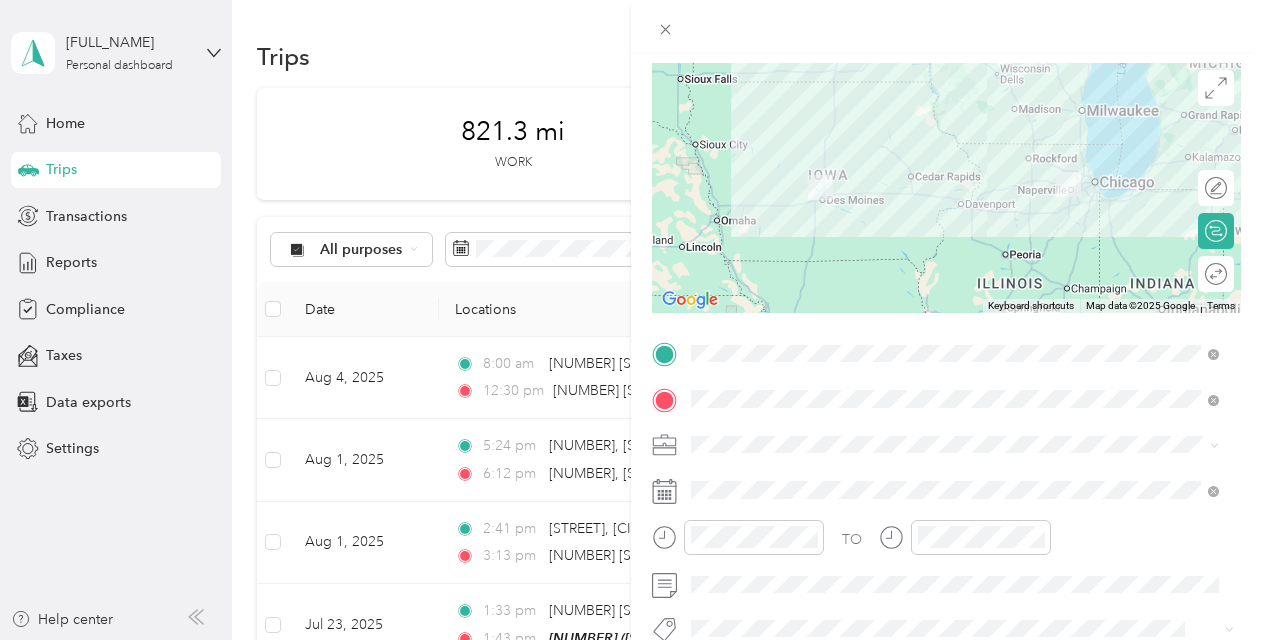scroll, scrollTop: 142, scrollLeft: 0, axis: vertical 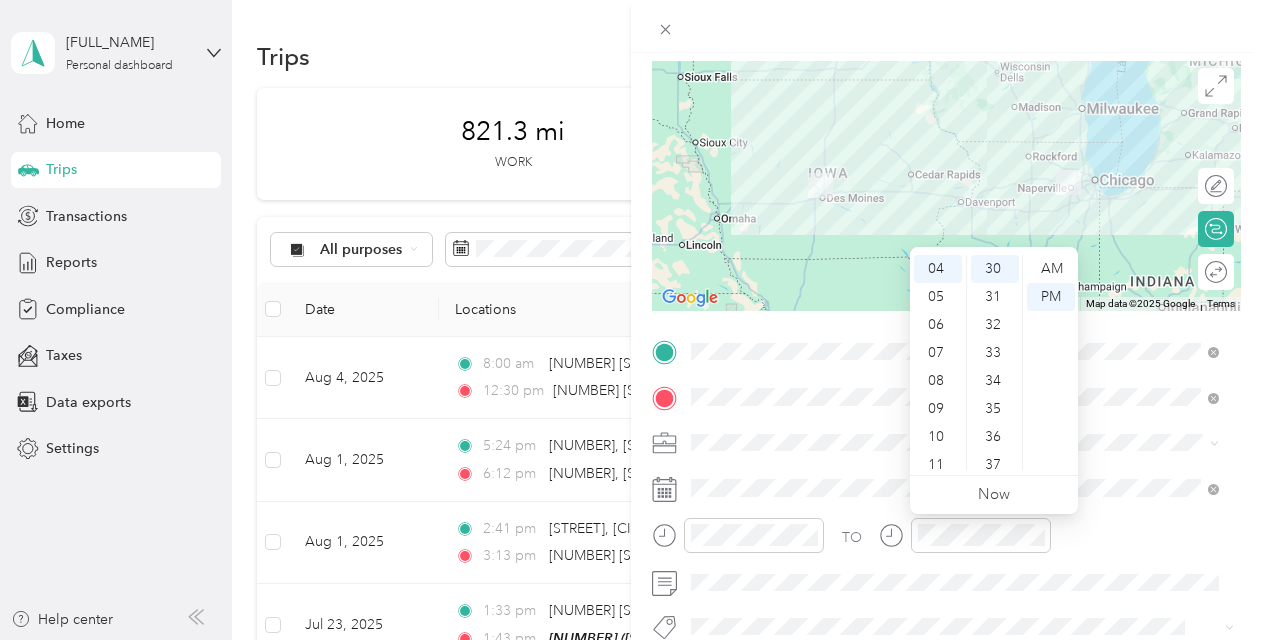click on "TO" at bounding box center [946, 542] 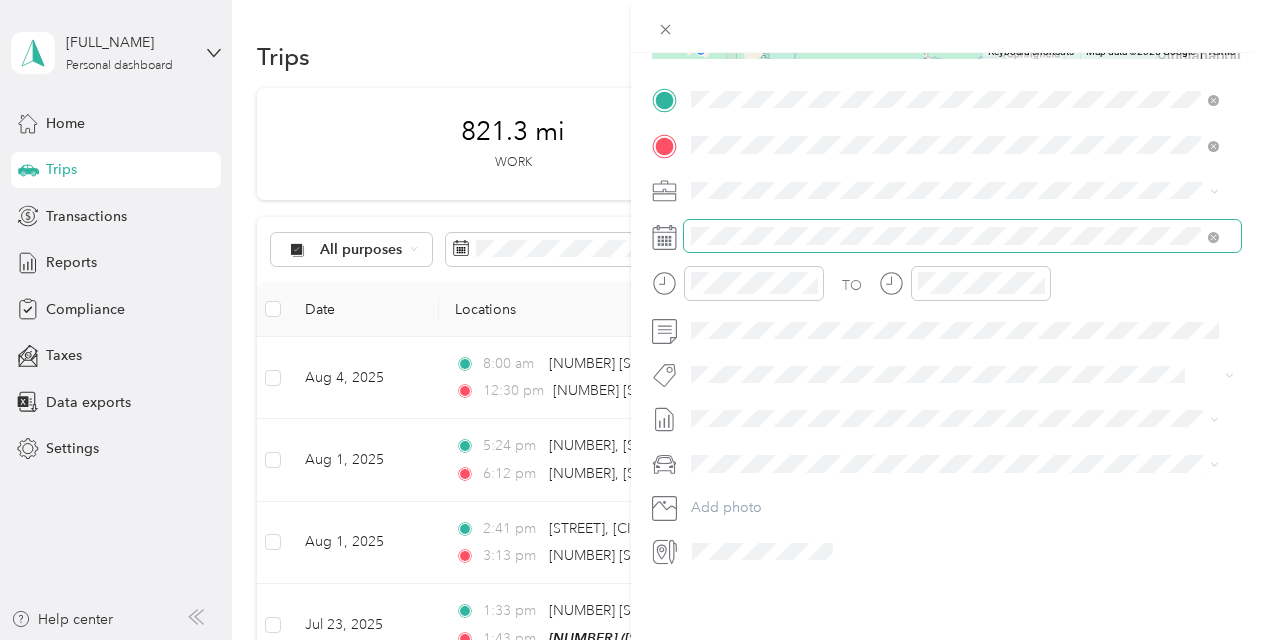 scroll, scrollTop: 0, scrollLeft: 0, axis: both 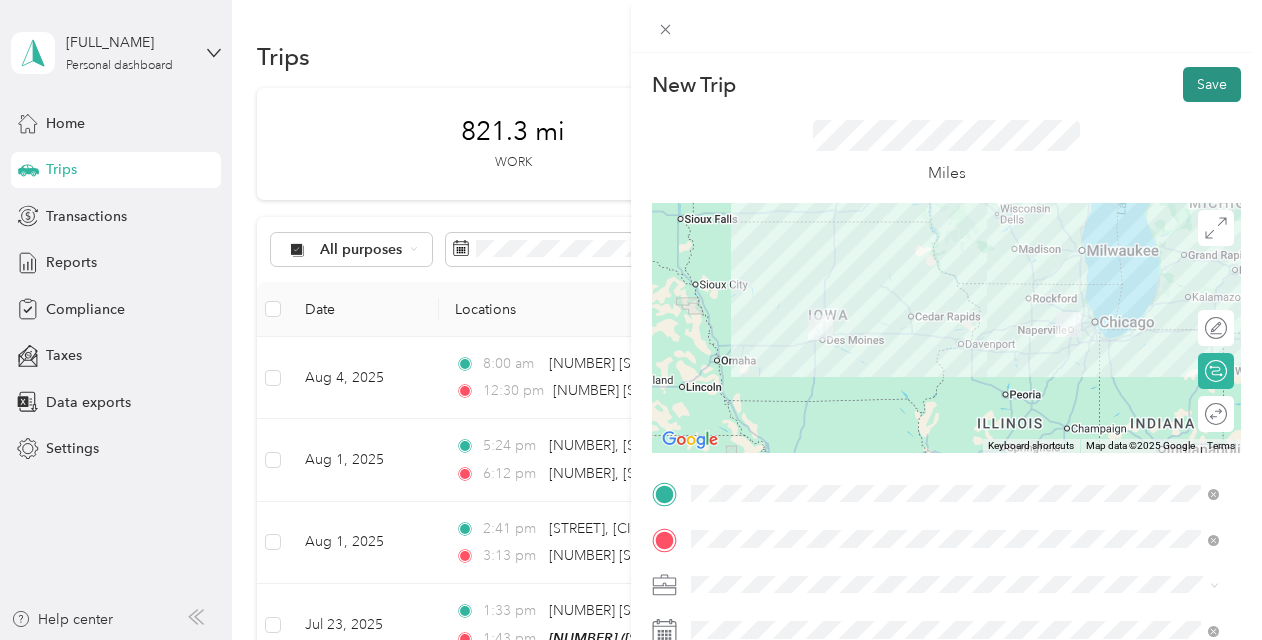 click on "Save" at bounding box center [1212, 84] 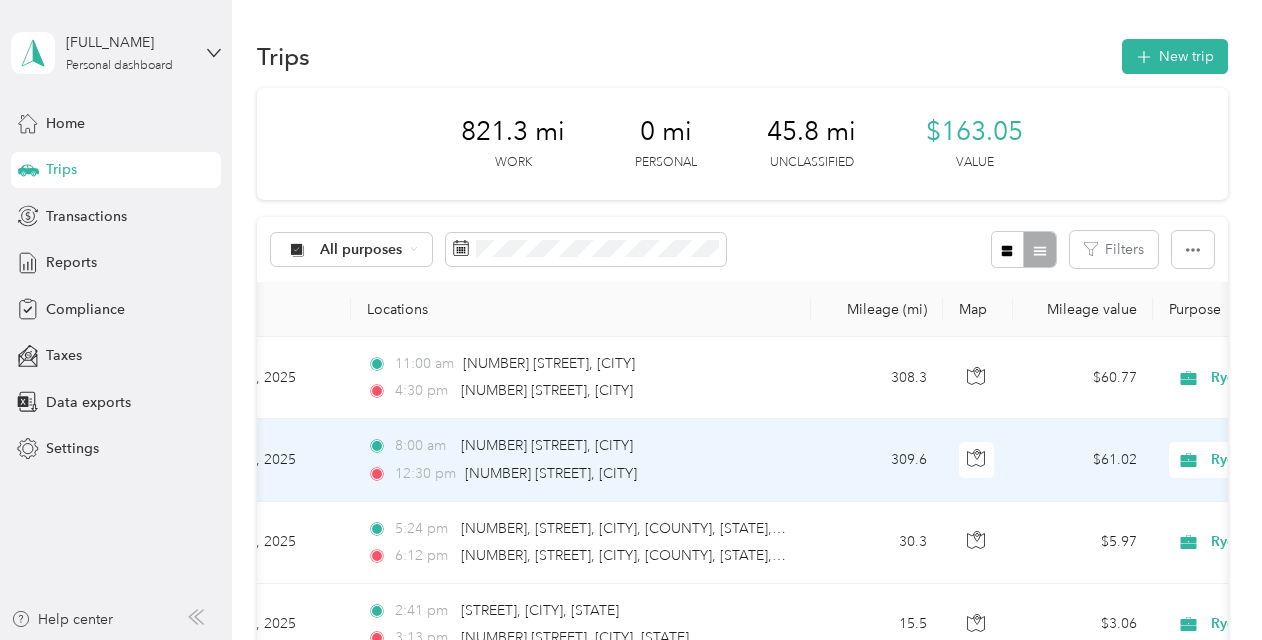 scroll, scrollTop: 0, scrollLeft: 0, axis: both 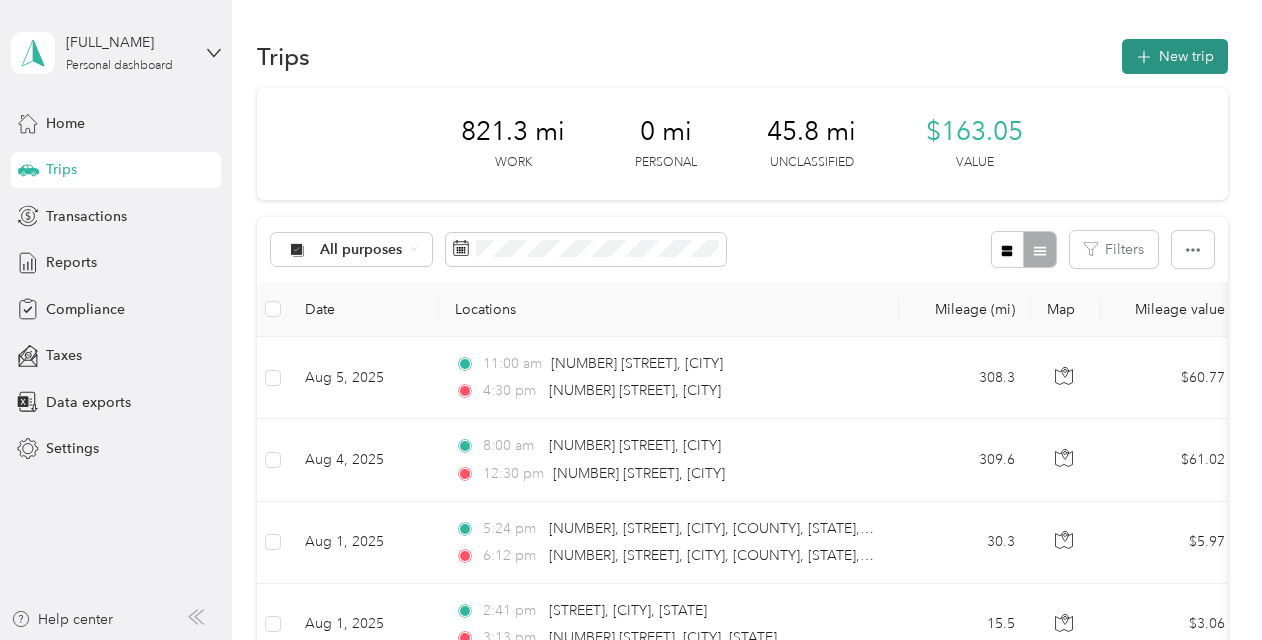 click on "New trip" at bounding box center (1175, 56) 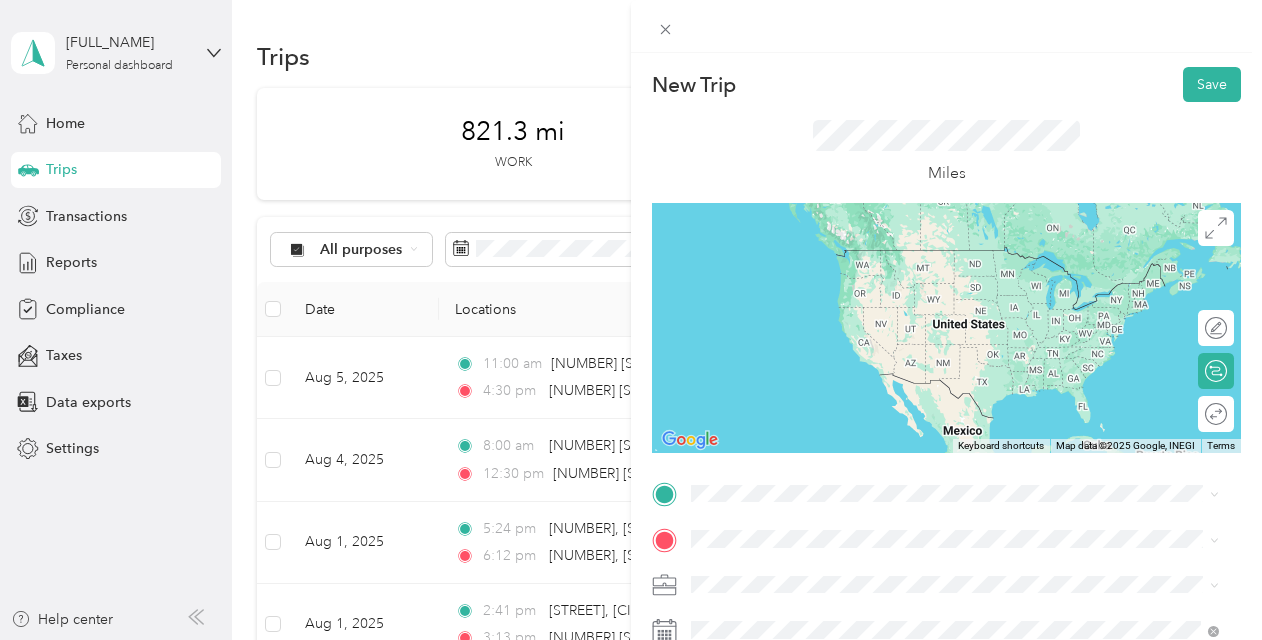 click on "[NUMBER] [STREET]
[CITY], [STATE] [POSTAL_CODE], [COUNTRY]" at bounding box center (873, 391) 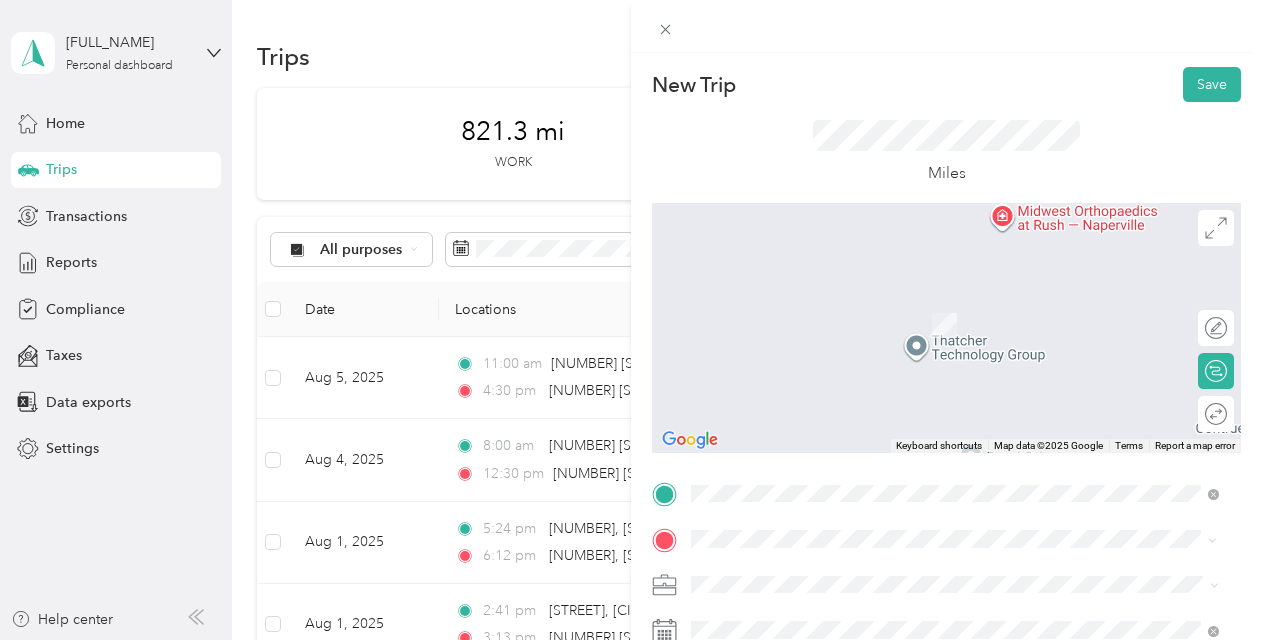 click on "[NUMBER] [STREET]
[CITY], [STATE] [POSTAL_CODE], [COUNTRY]" at bounding box center [873, 304] 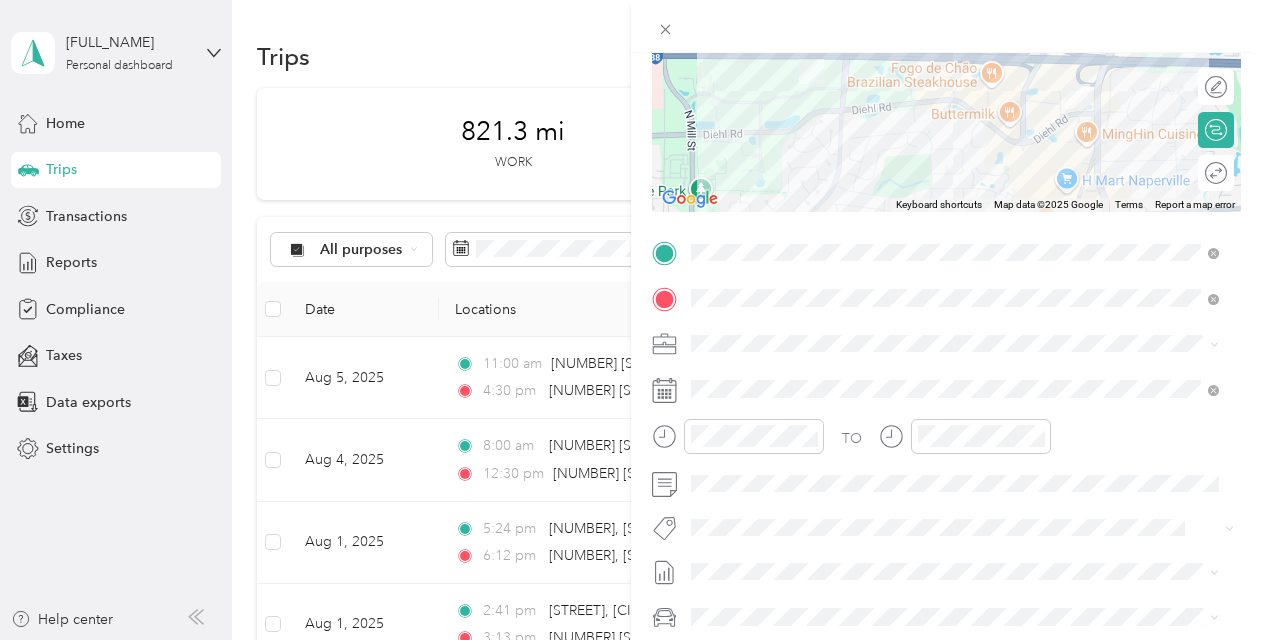 scroll, scrollTop: 242, scrollLeft: 0, axis: vertical 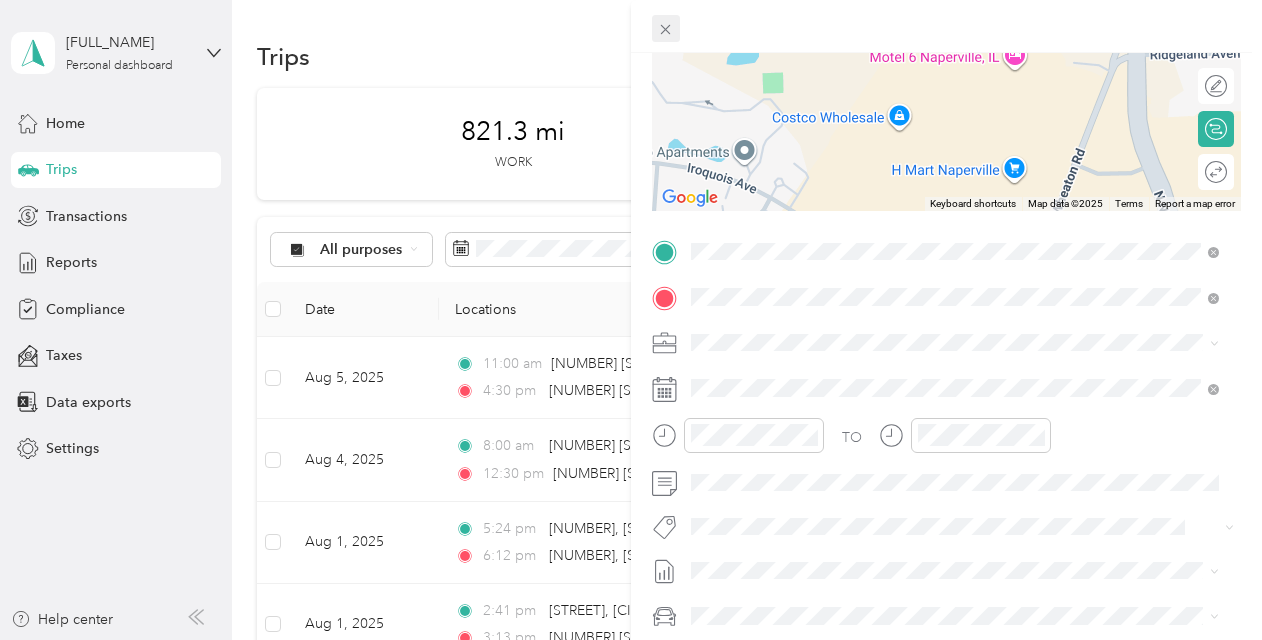 click 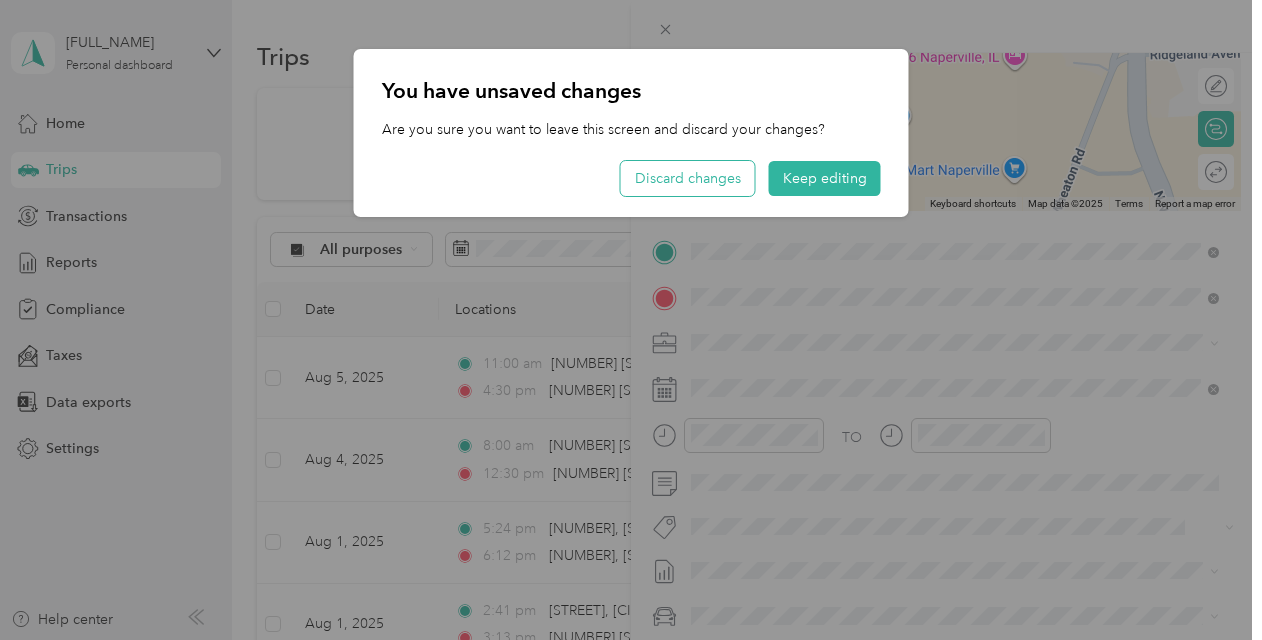 click on "Discard changes" at bounding box center [688, 178] 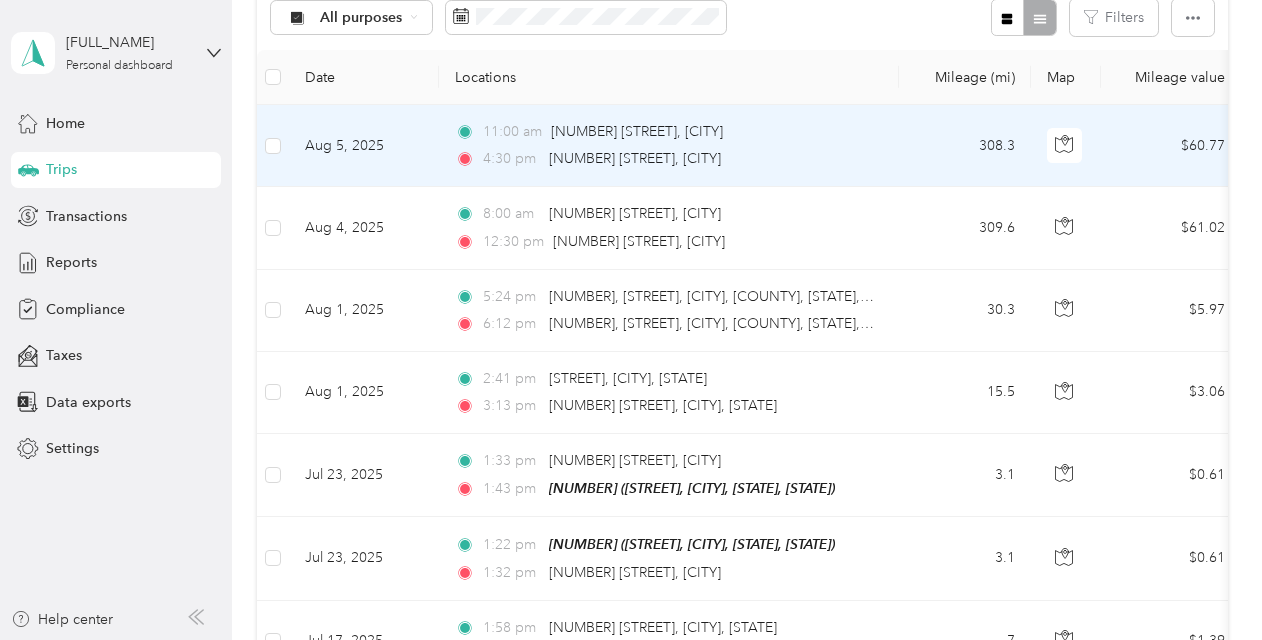 scroll, scrollTop: 0, scrollLeft: 0, axis: both 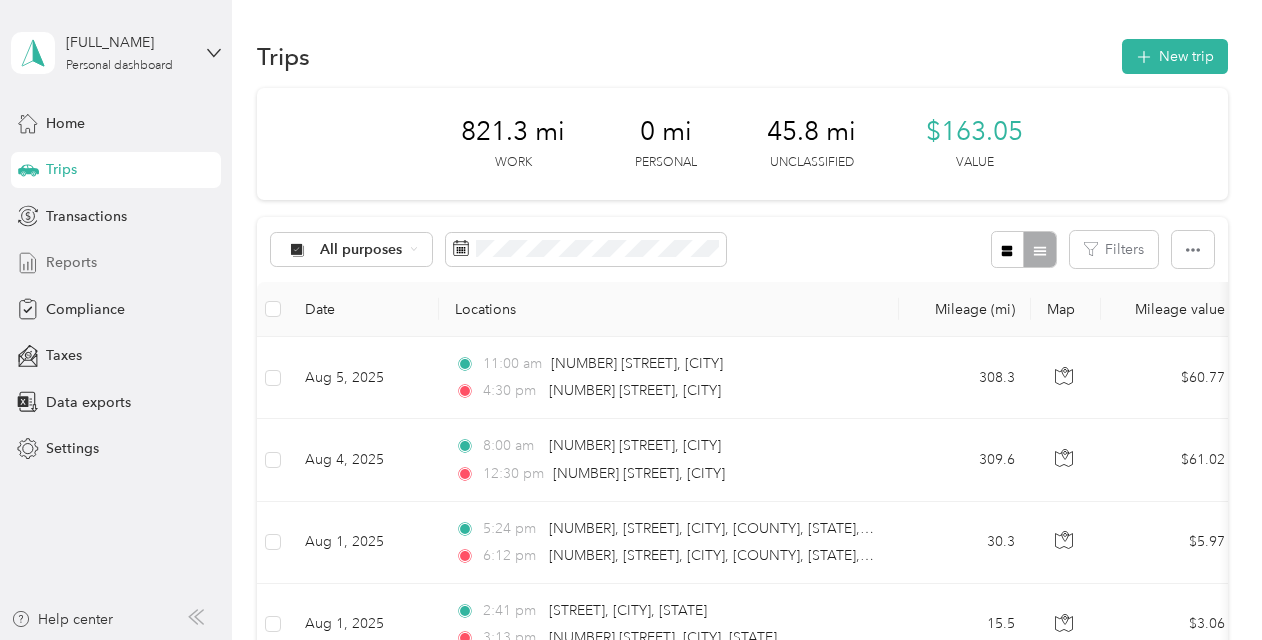 click on "Reports" at bounding box center [71, 262] 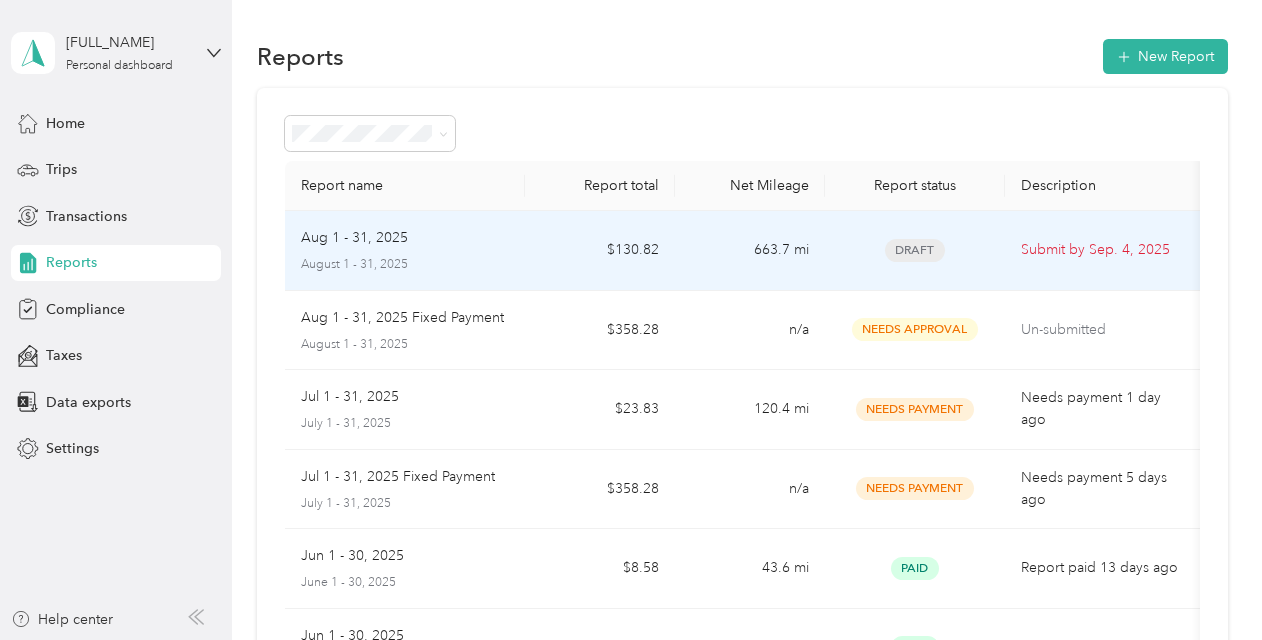 click on "Aug 1 - 31, 2025 August 1 - 31, 2025" at bounding box center (405, 250) 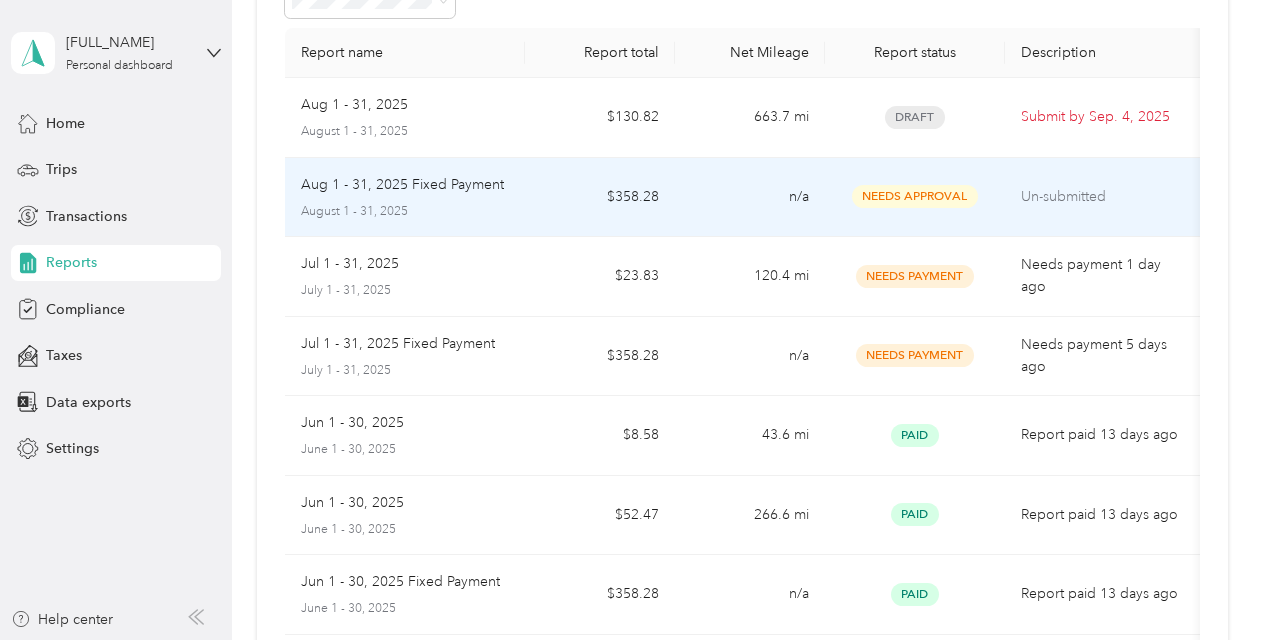 scroll, scrollTop: 134, scrollLeft: 0, axis: vertical 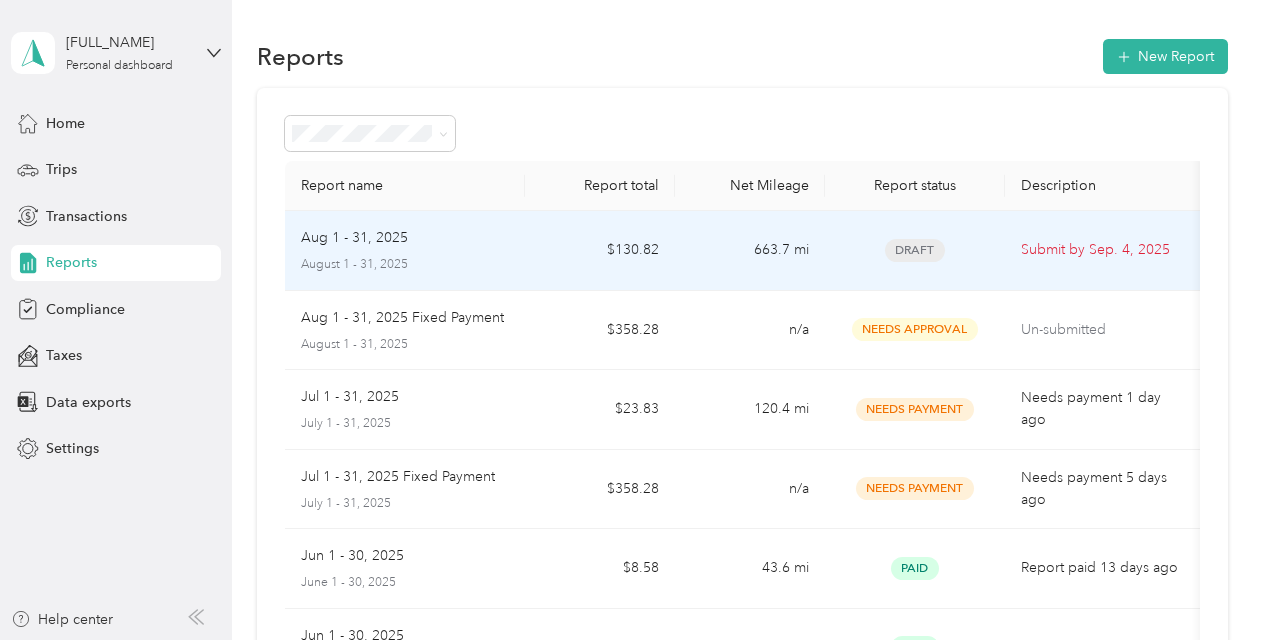click on "Aug 1 - 31, 2025 August 1 - 31, 2025" at bounding box center [405, 251] 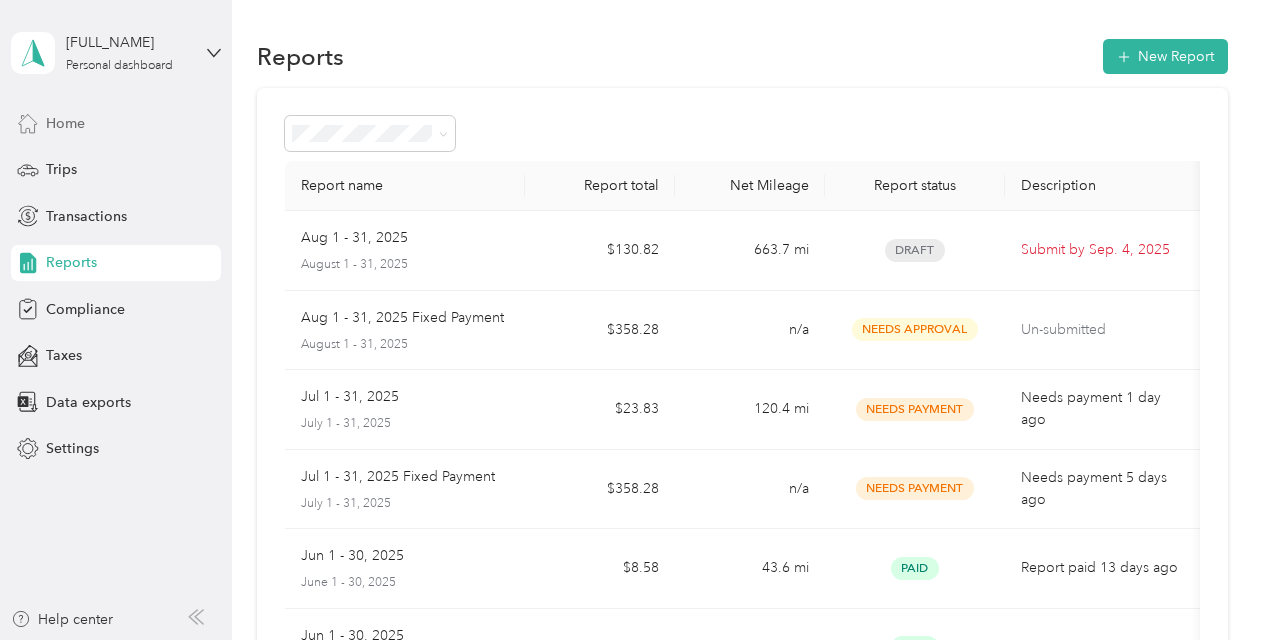 click on "Home" at bounding box center [116, 123] 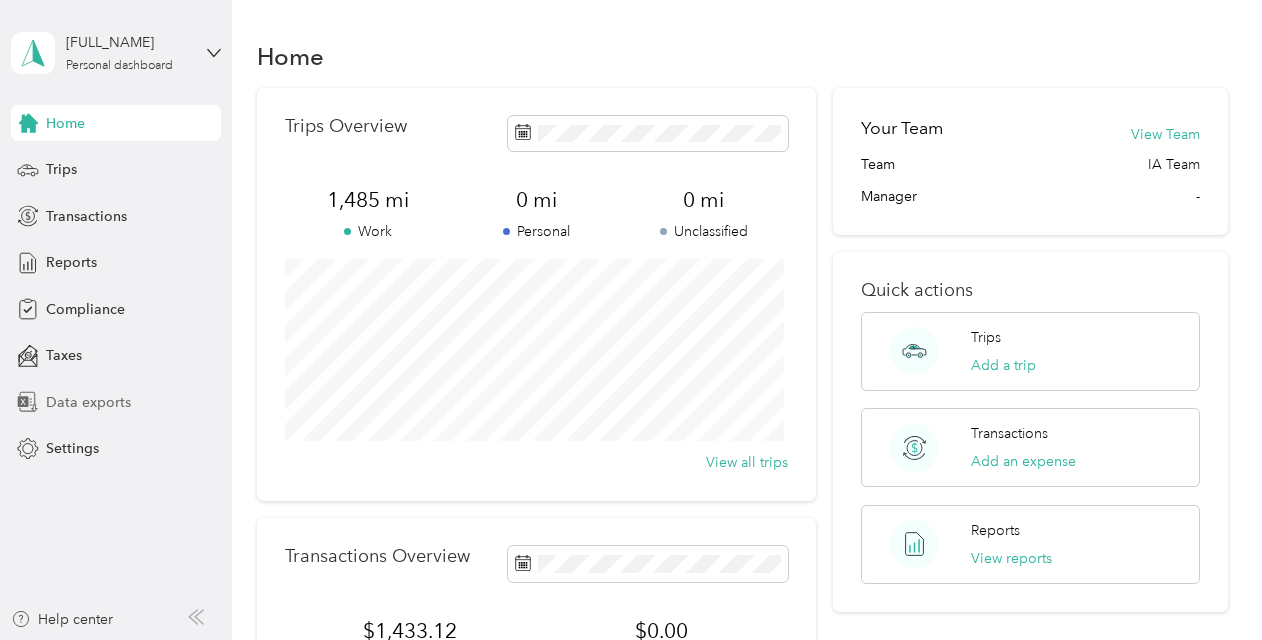 click on "Data exports" at bounding box center [88, 402] 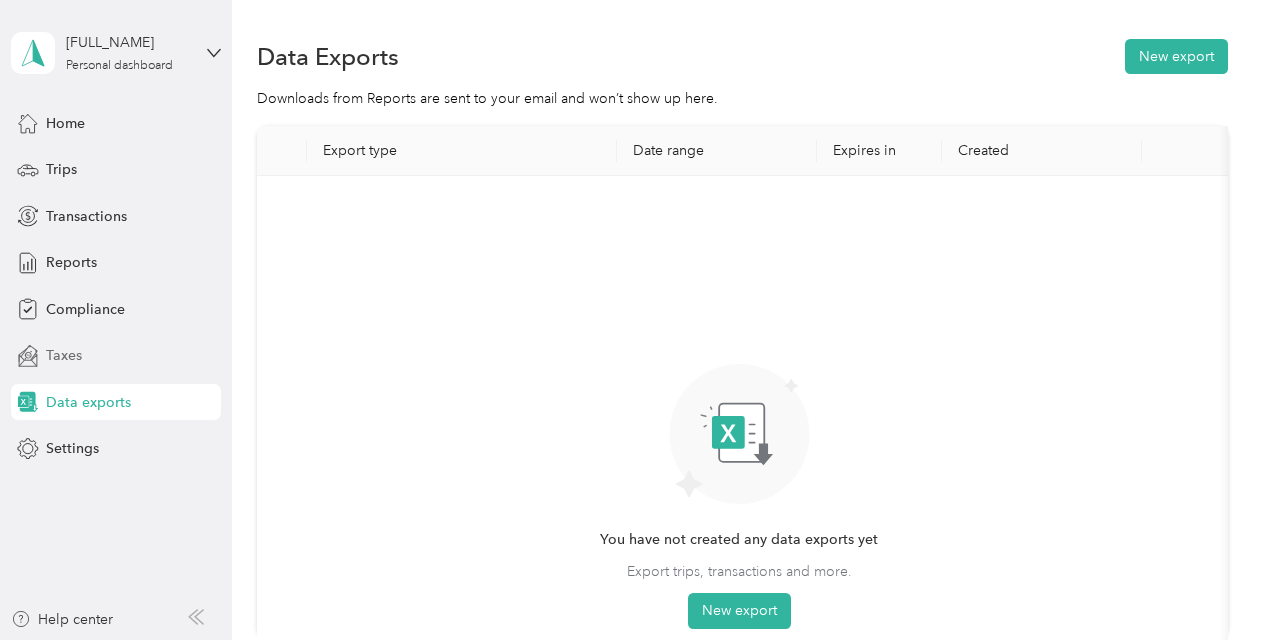 click on "Taxes" at bounding box center (64, 355) 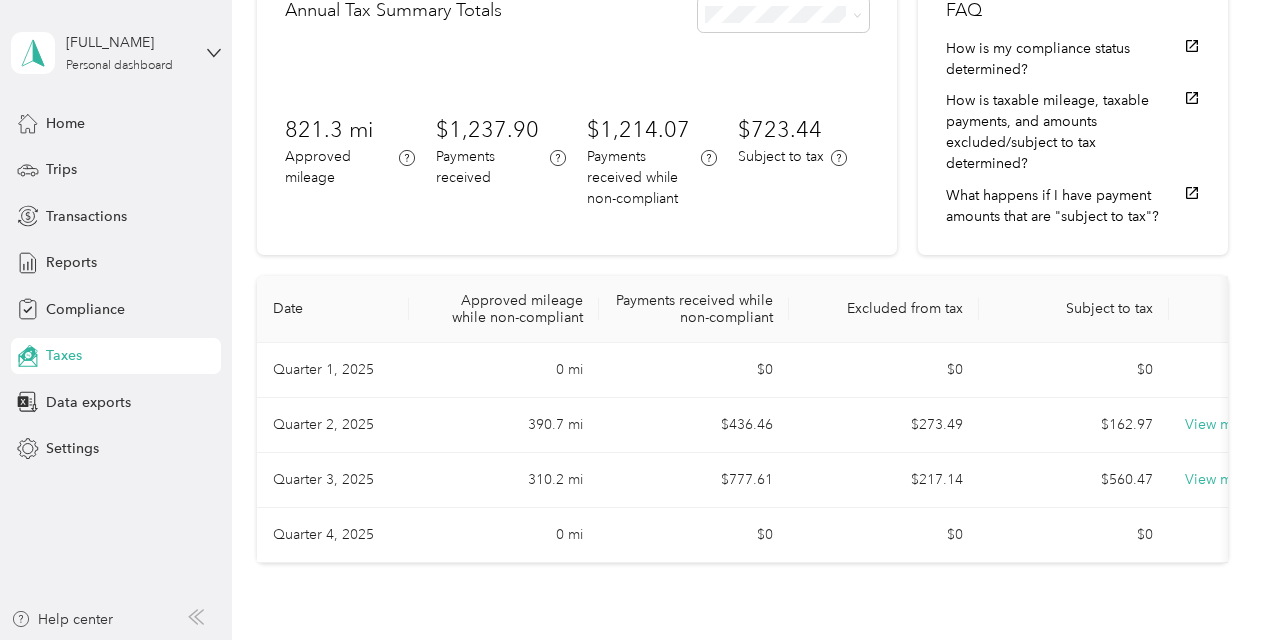 scroll, scrollTop: 124, scrollLeft: 0, axis: vertical 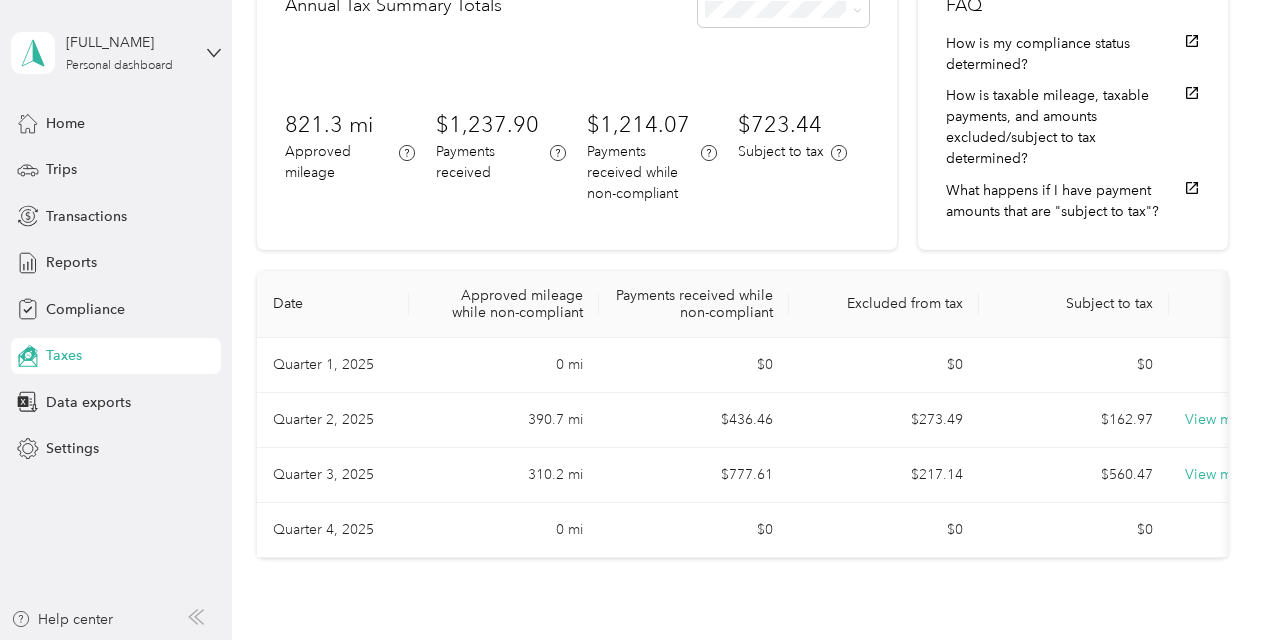 click on "Taxes" at bounding box center [116, 356] 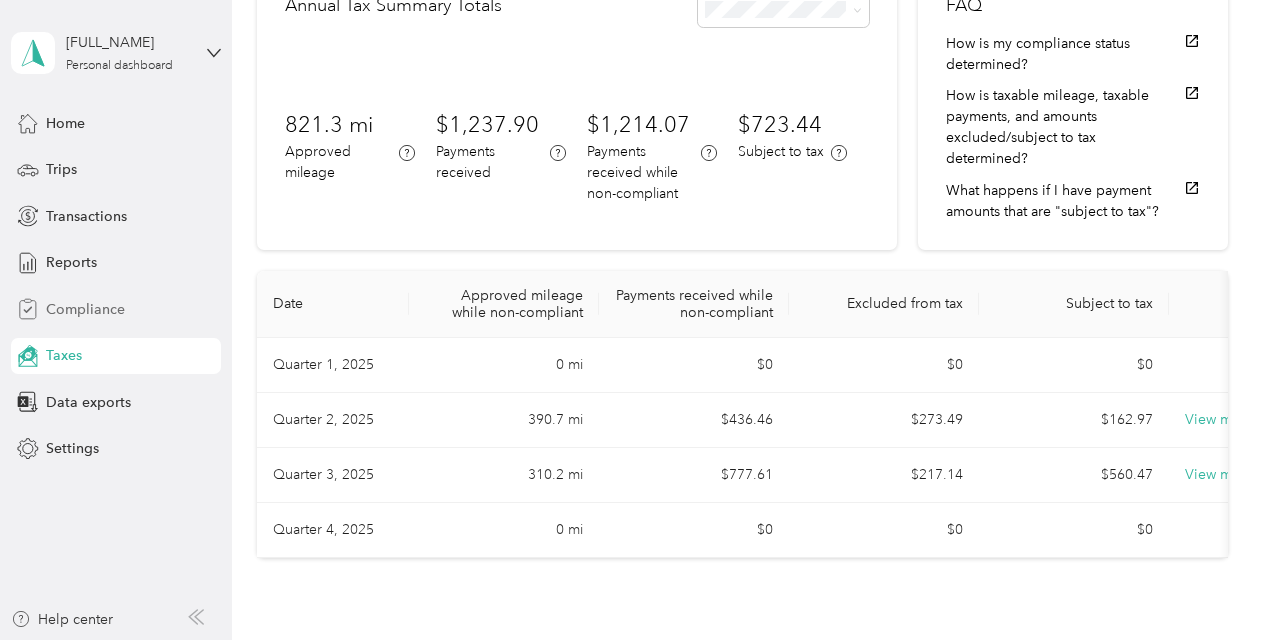 click on "Compliance" at bounding box center (85, 309) 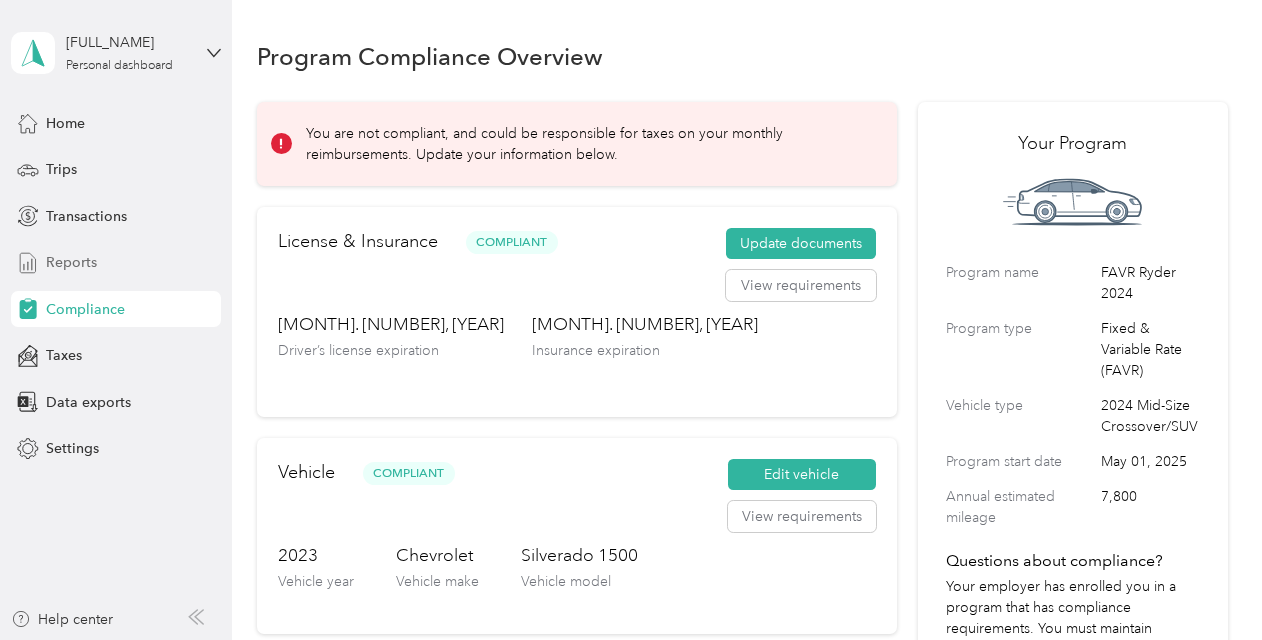 click on "Reports" at bounding box center [71, 262] 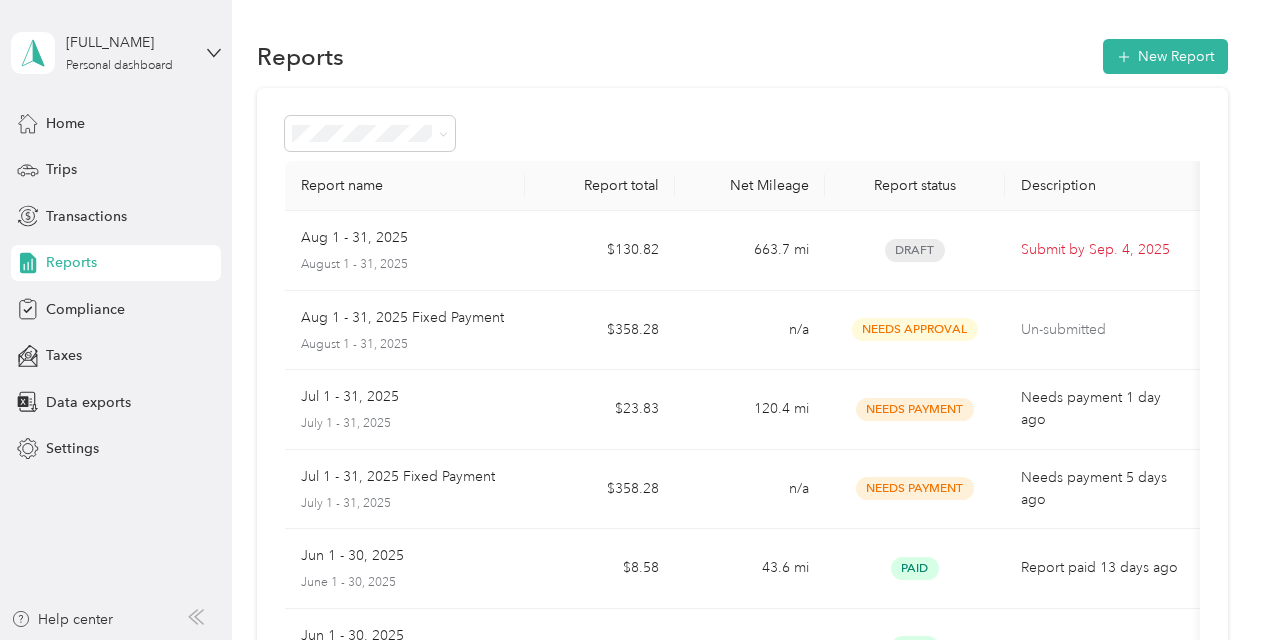 click on "Reports" at bounding box center (116, 263) 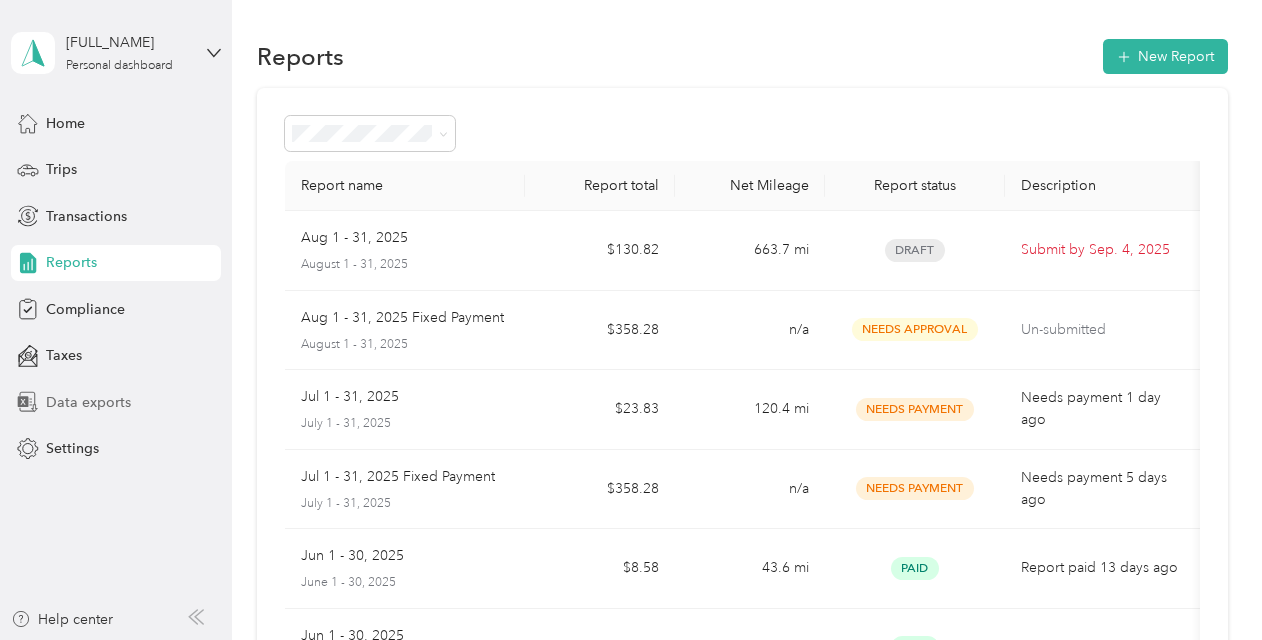 click on "Data exports" at bounding box center [88, 402] 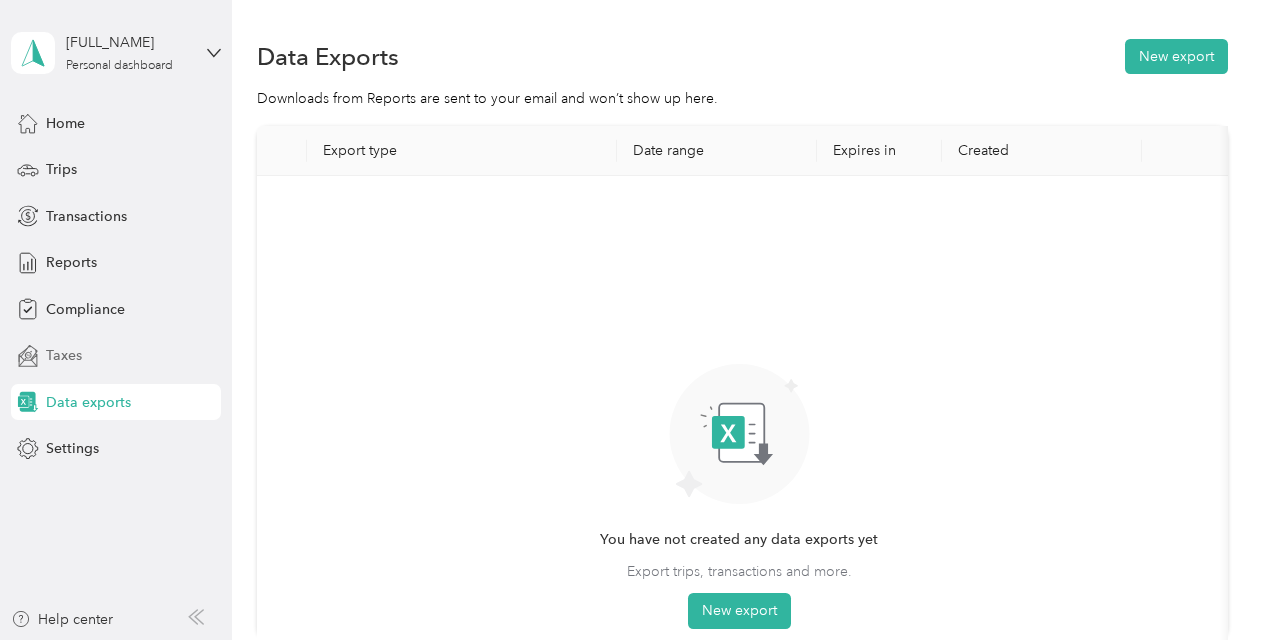 click on "Taxes" at bounding box center (116, 356) 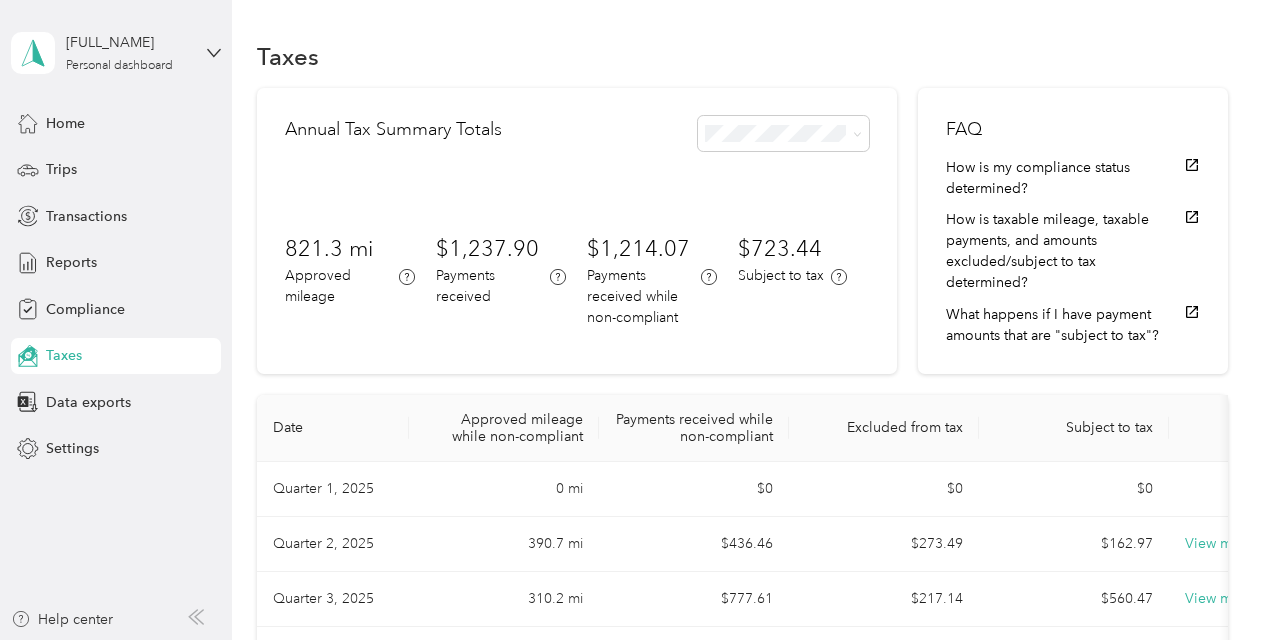 scroll, scrollTop: 261, scrollLeft: 0, axis: vertical 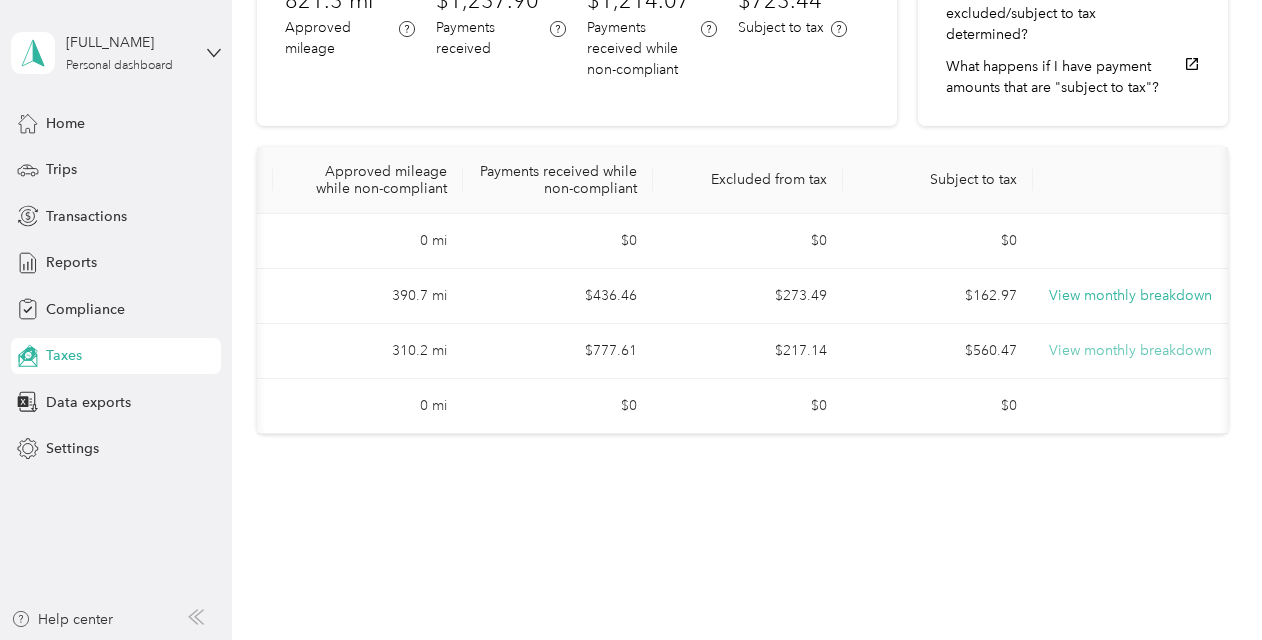 click on "View monthly breakdown" at bounding box center (1130, 351) 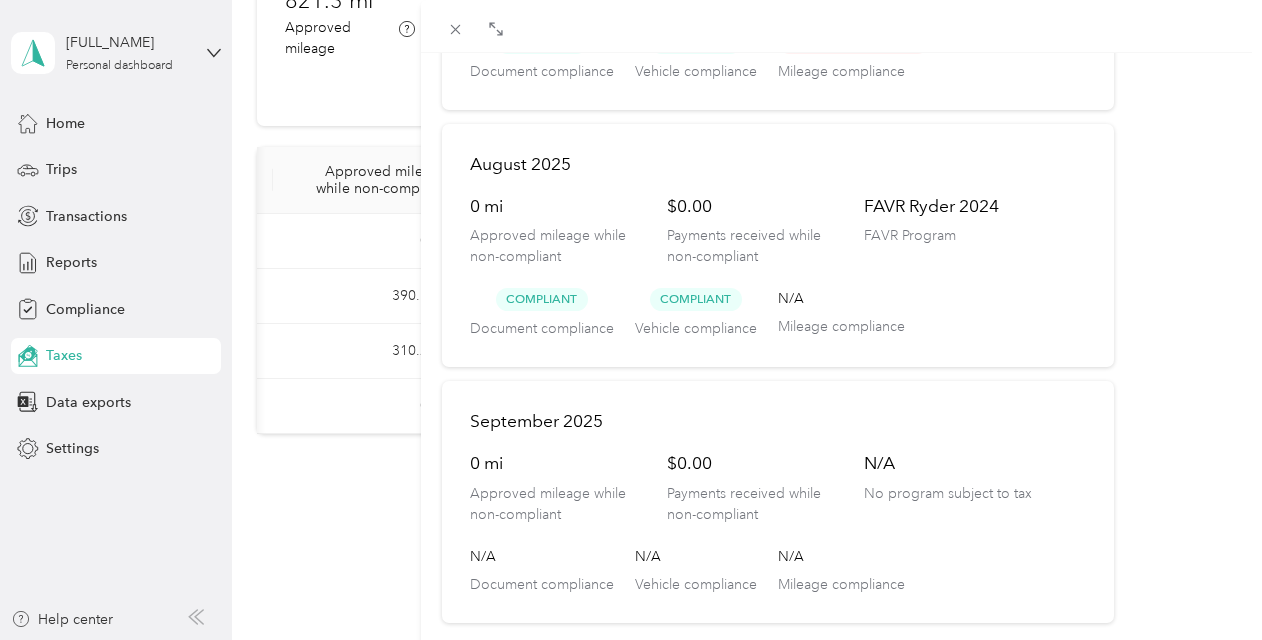 scroll, scrollTop: 0, scrollLeft: 0, axis: both 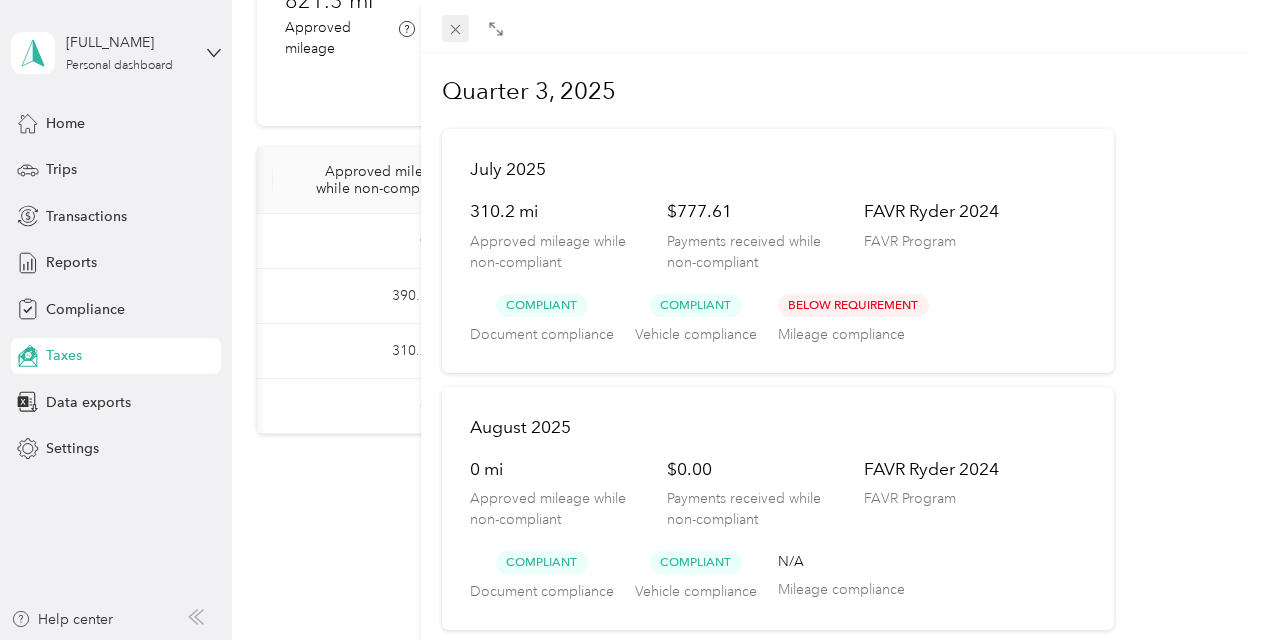 click 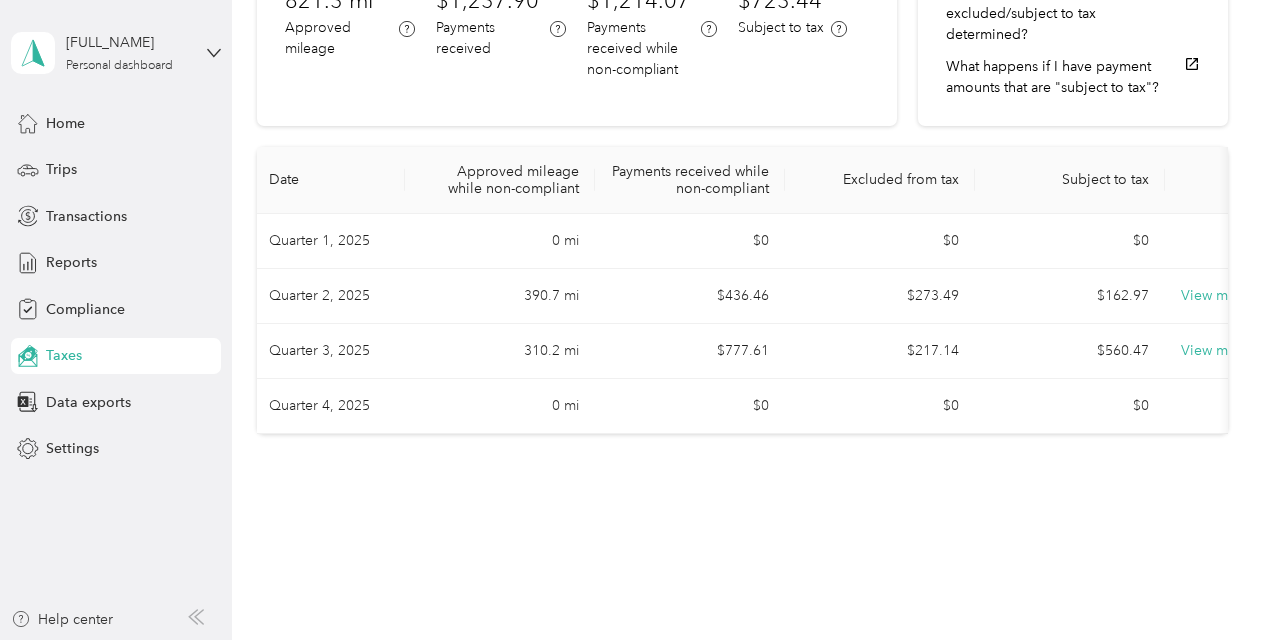 scroll, scrollTop: 0, scrollLeft: 0, axis: both 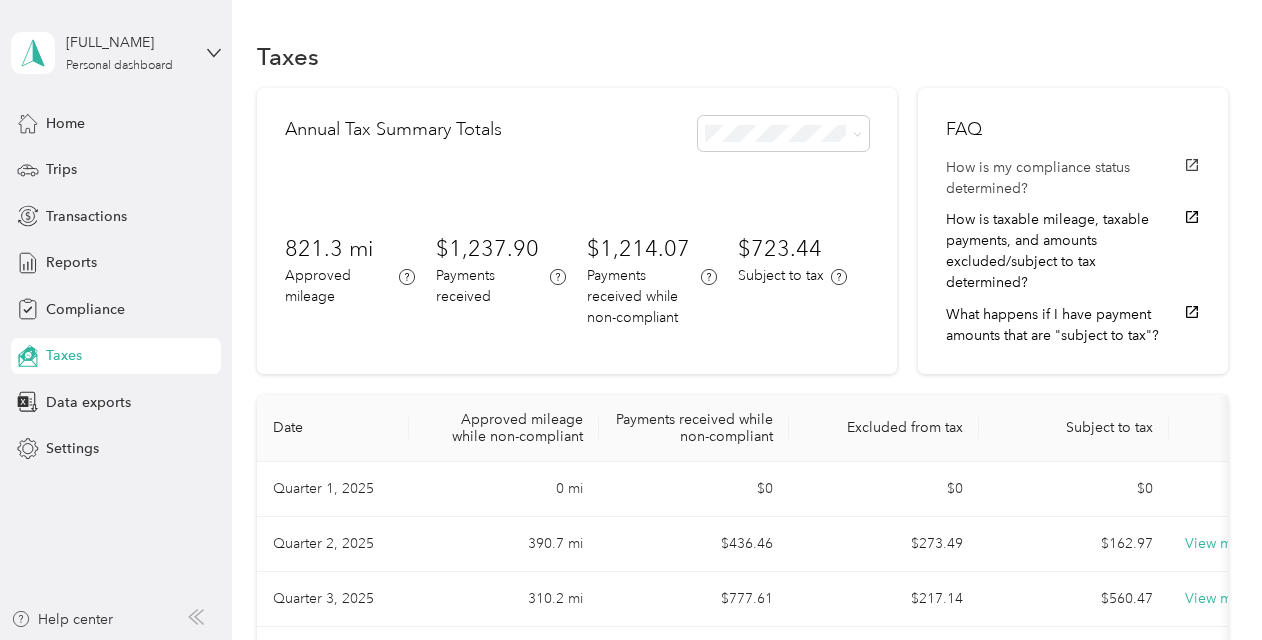 click on "How is my compliance status determined?" at bounding box center (1073, 178) 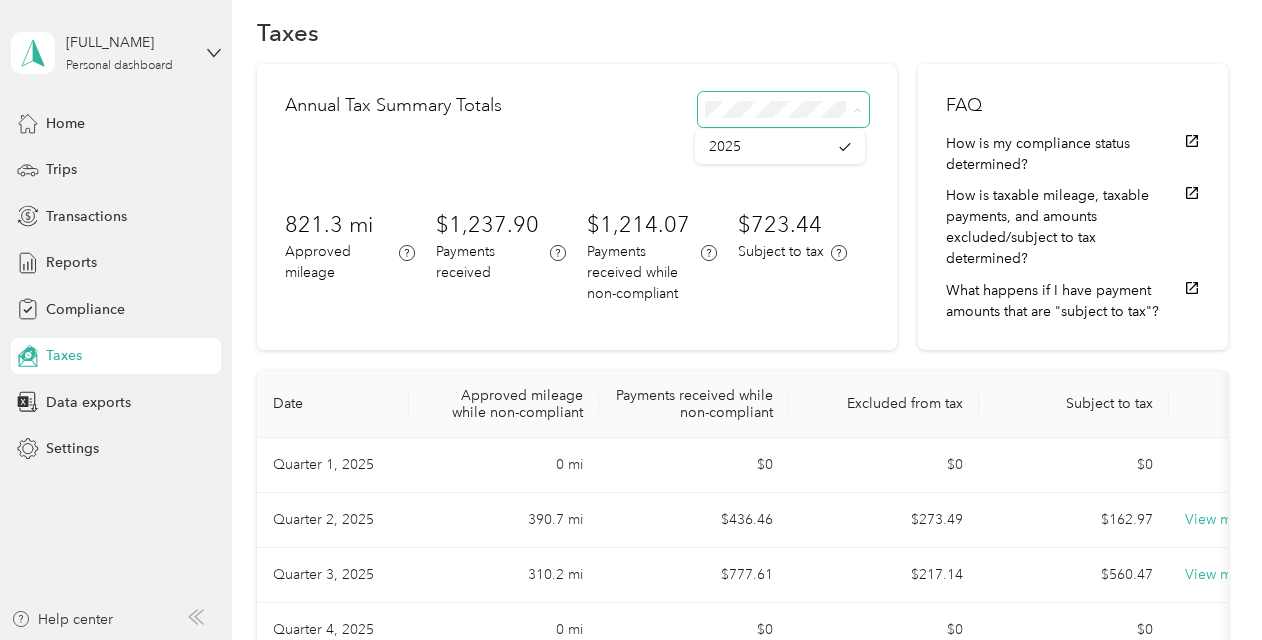 scroll, scrollTop: 23, scrollLeft: 0, axis: vertical 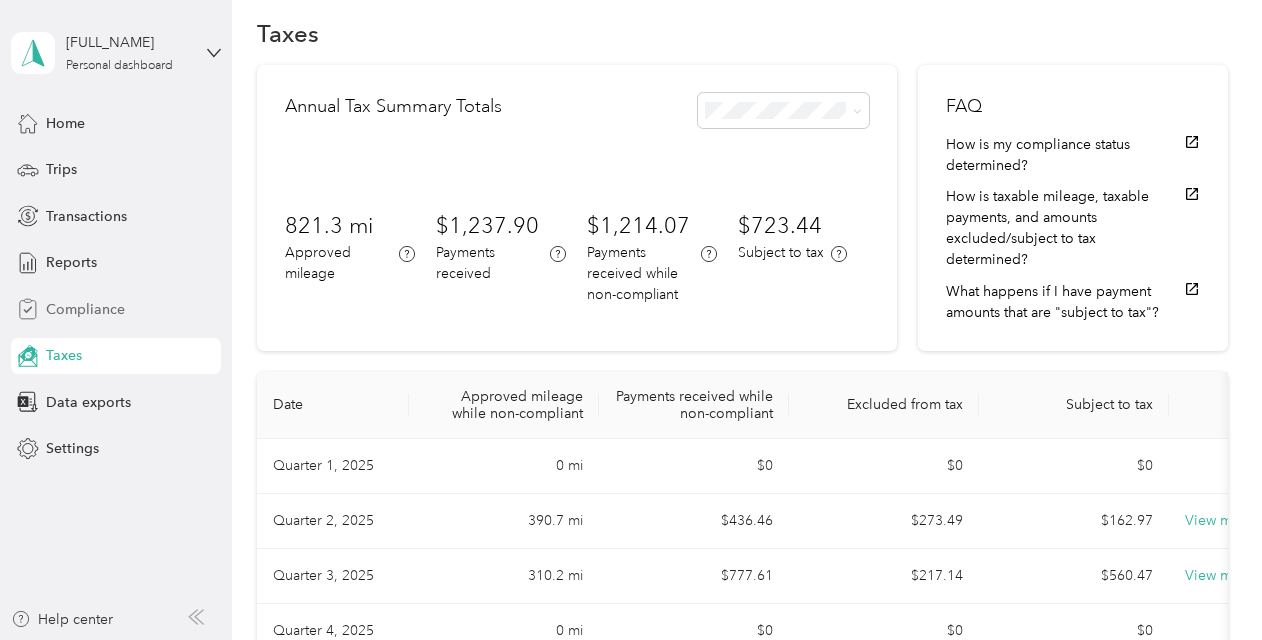 click on "Compliance" at bounding box center [85, 309] 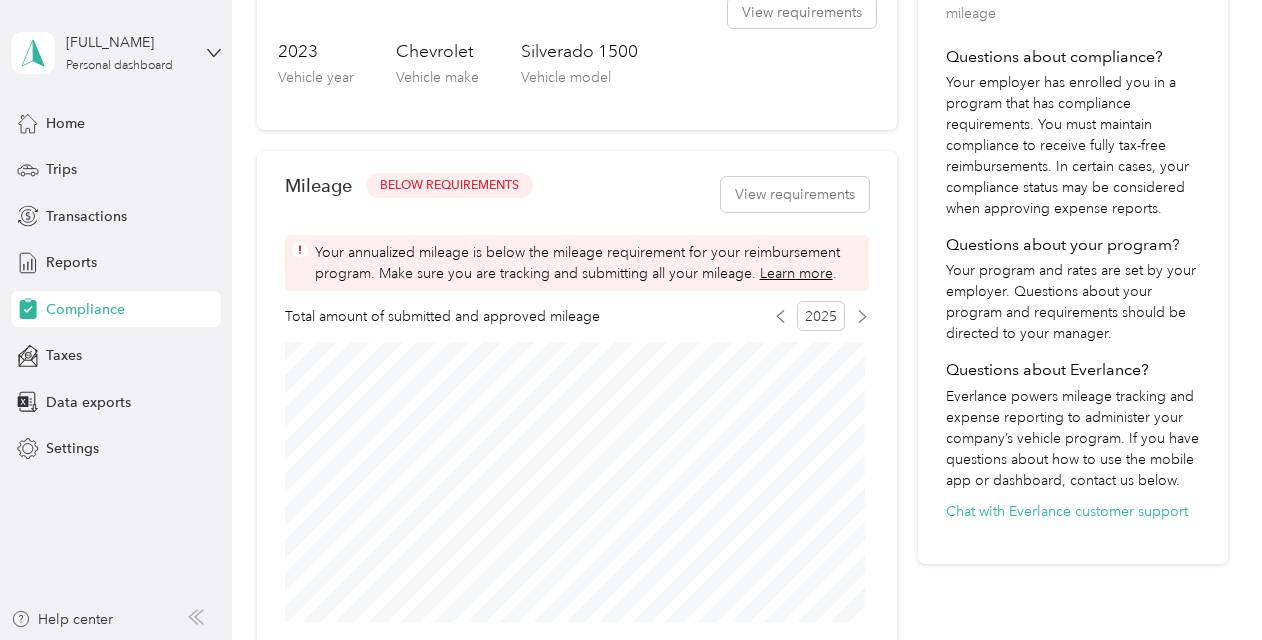 scroll, scrollTop: 506, scrollLeft: 0, axis: vertical 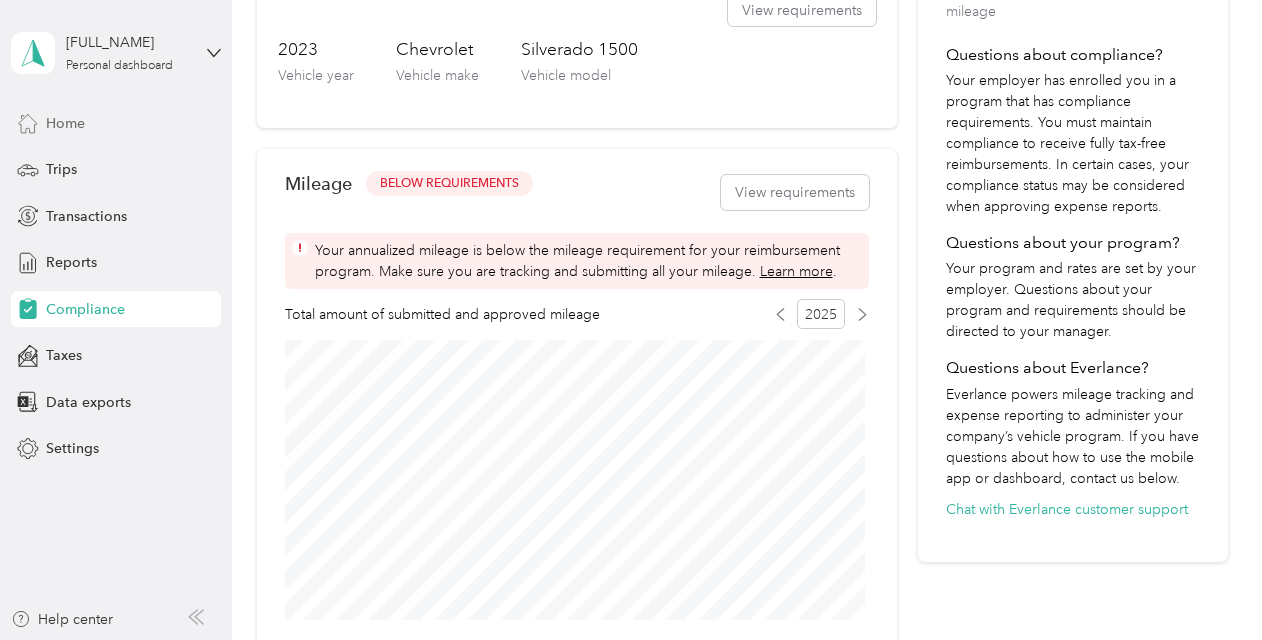 click on "Home" at bounding box center [65, 123] 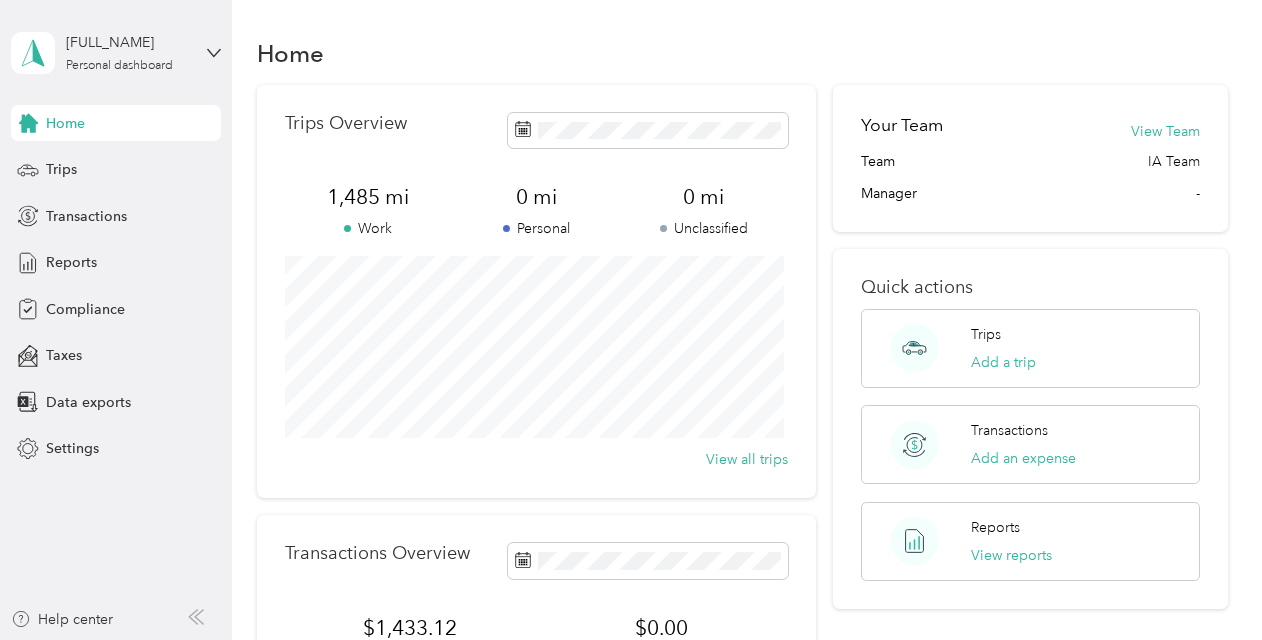 scroll, scrollTop: 2, scrollLeft: 0, axis: vertical 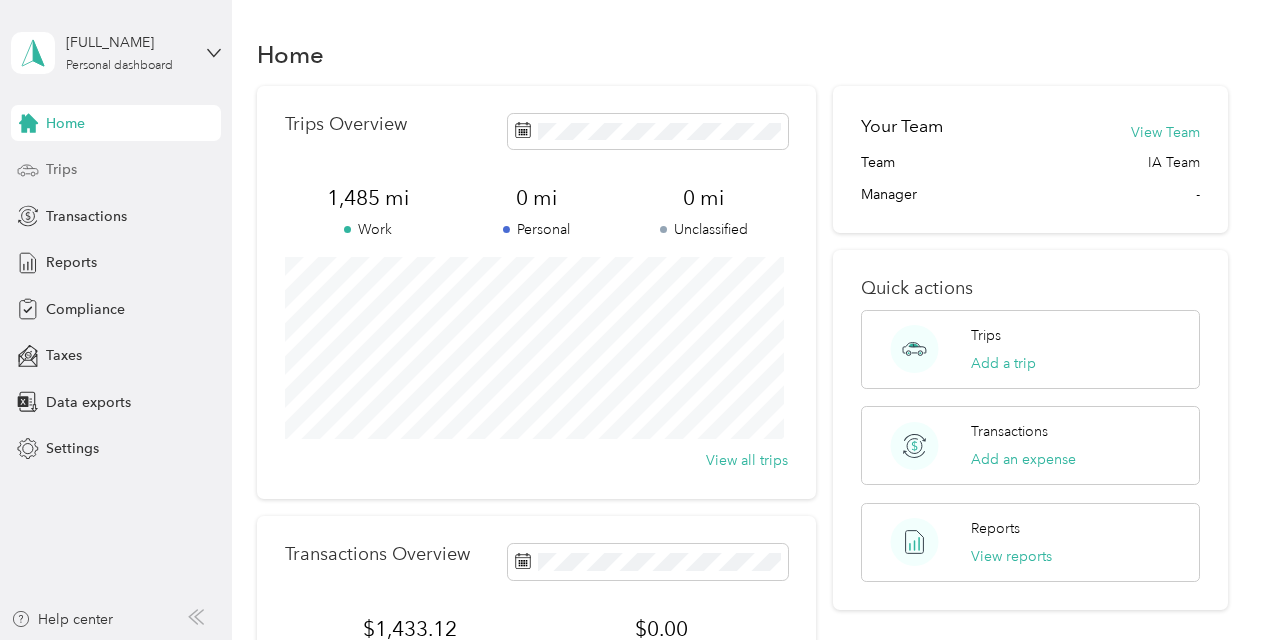 click on "Trips" at bounding box center (116, 170) 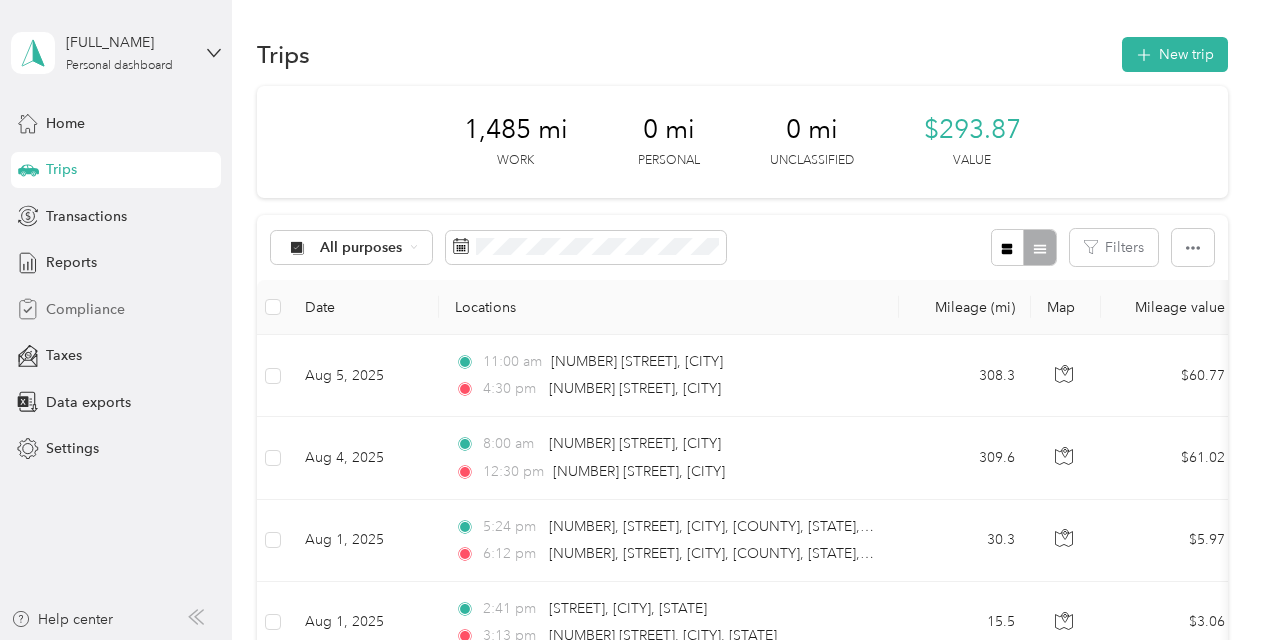 click on "Compliance" at bounding box center (85, 309) 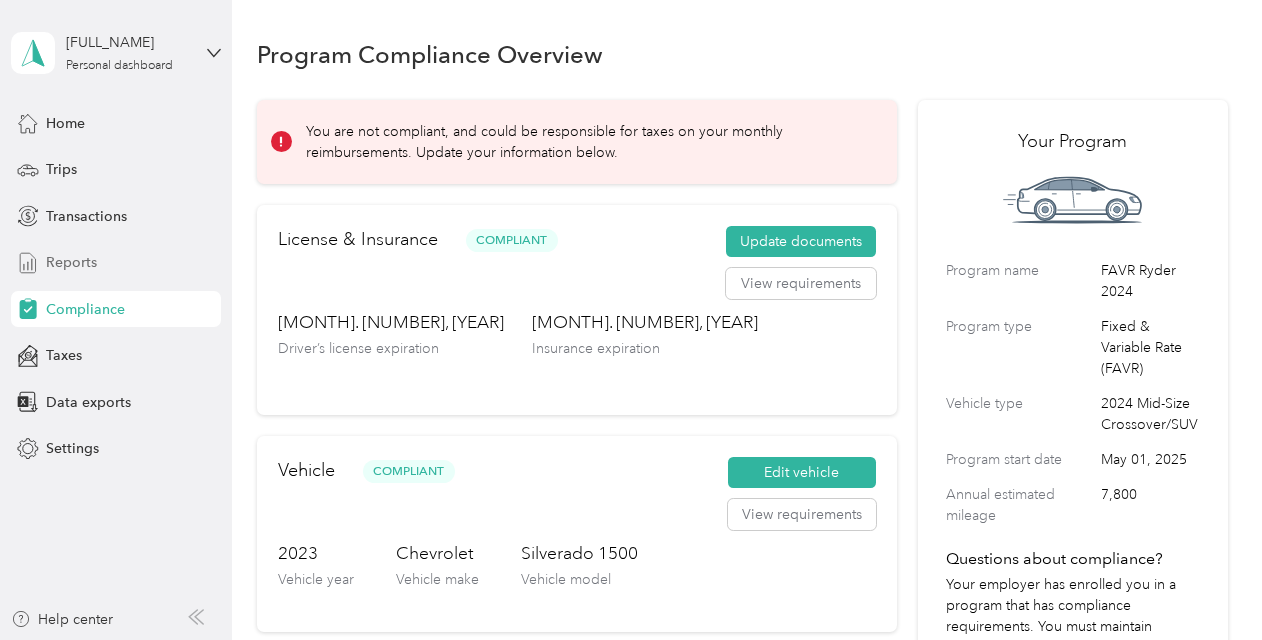 click on "Reports" at bounding box center [71, 262] 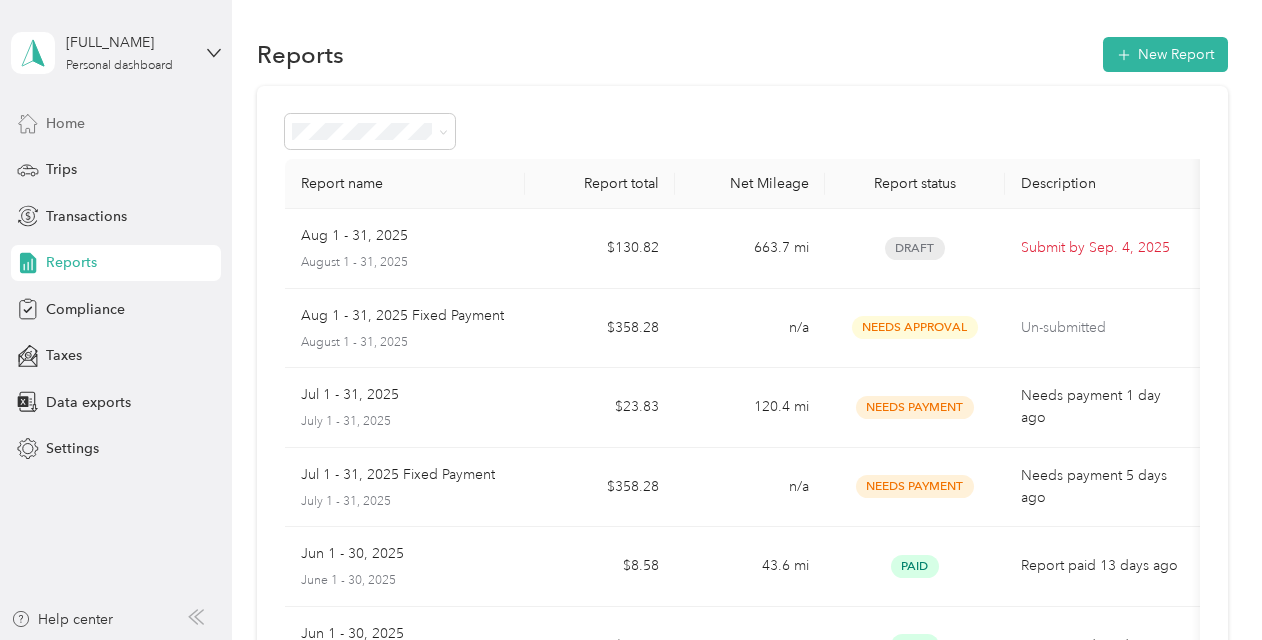click on "Home" at bounding box center [65, 123] 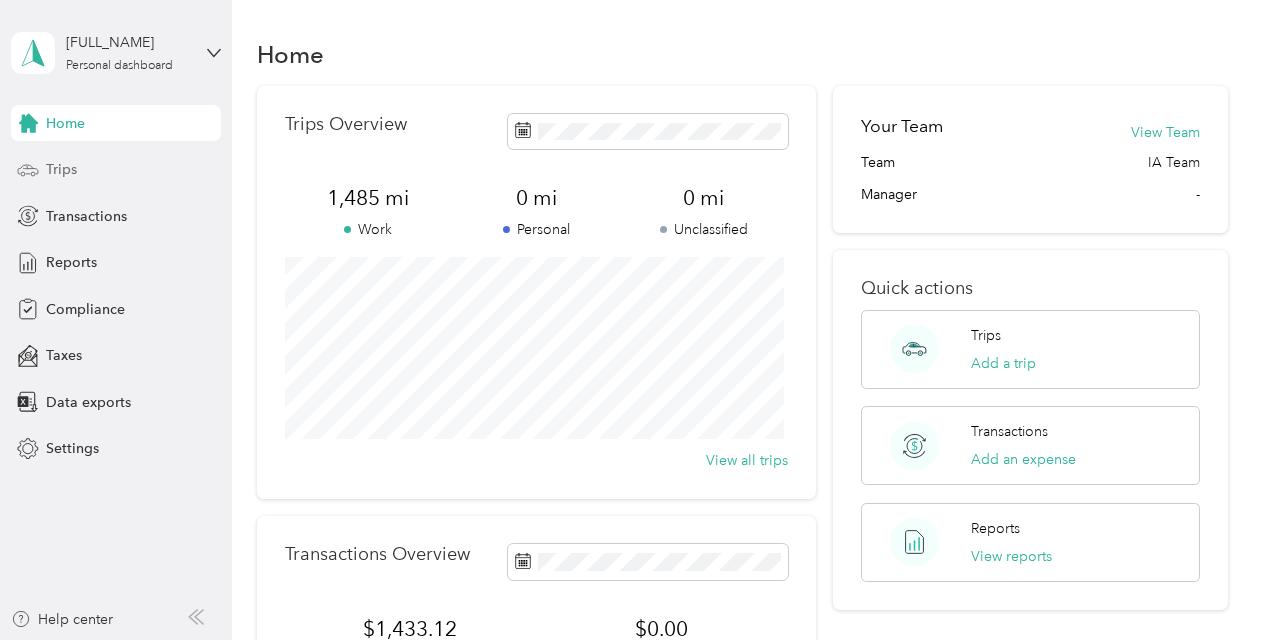 click on "Trips" at bounding box center (61, 169) 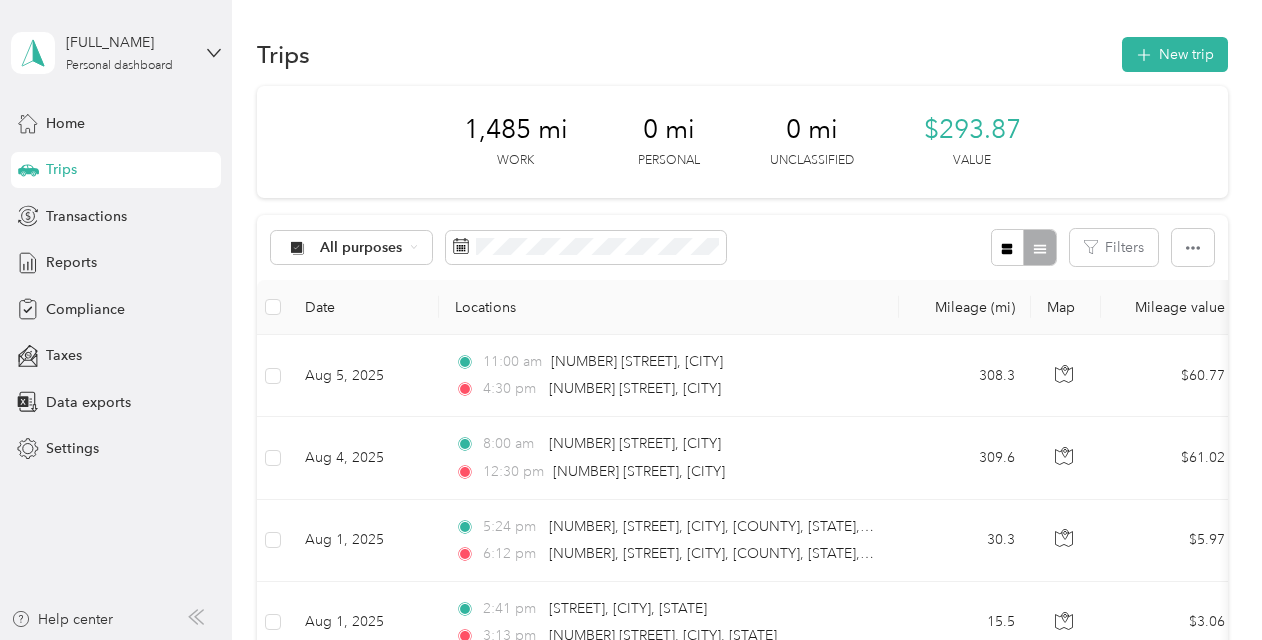 click on "Home Trips Transactions Reports Compliance Taxes Data exports Settings" at bounding box center [116, 286] 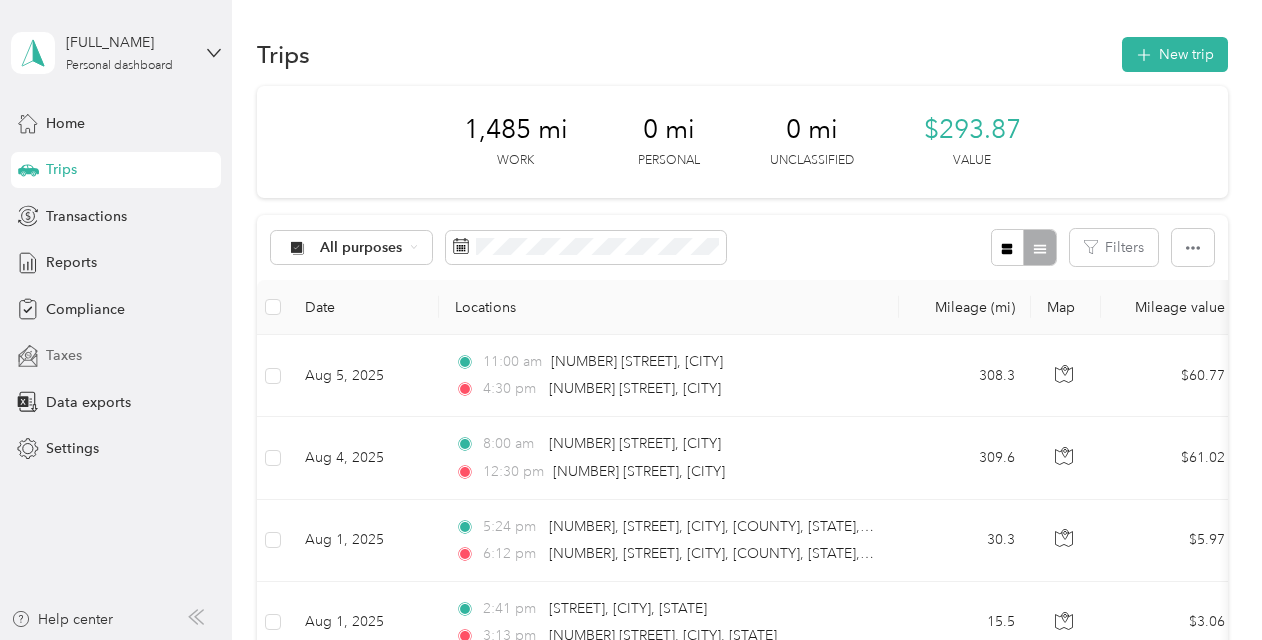 click on "Taxes" at bounding box center (64, 355) 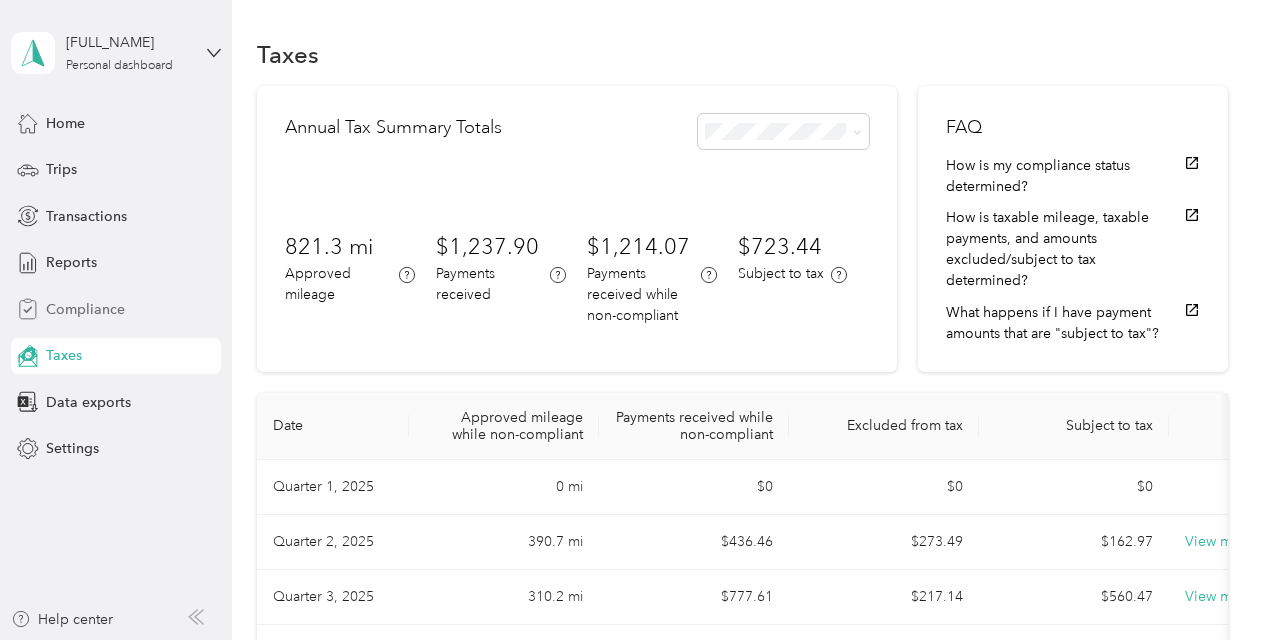 click on "Compliance" at bounding box center [85, 309] 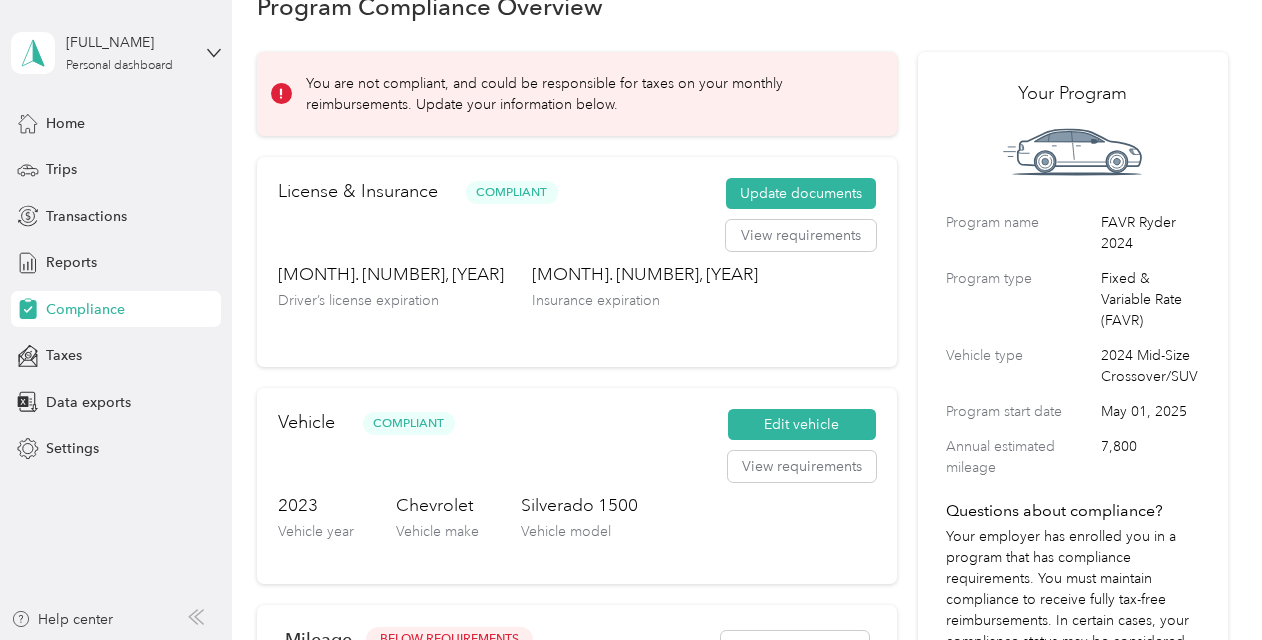 scroll, scrollTop: 48, scrollLeft: 0, axis: vertical 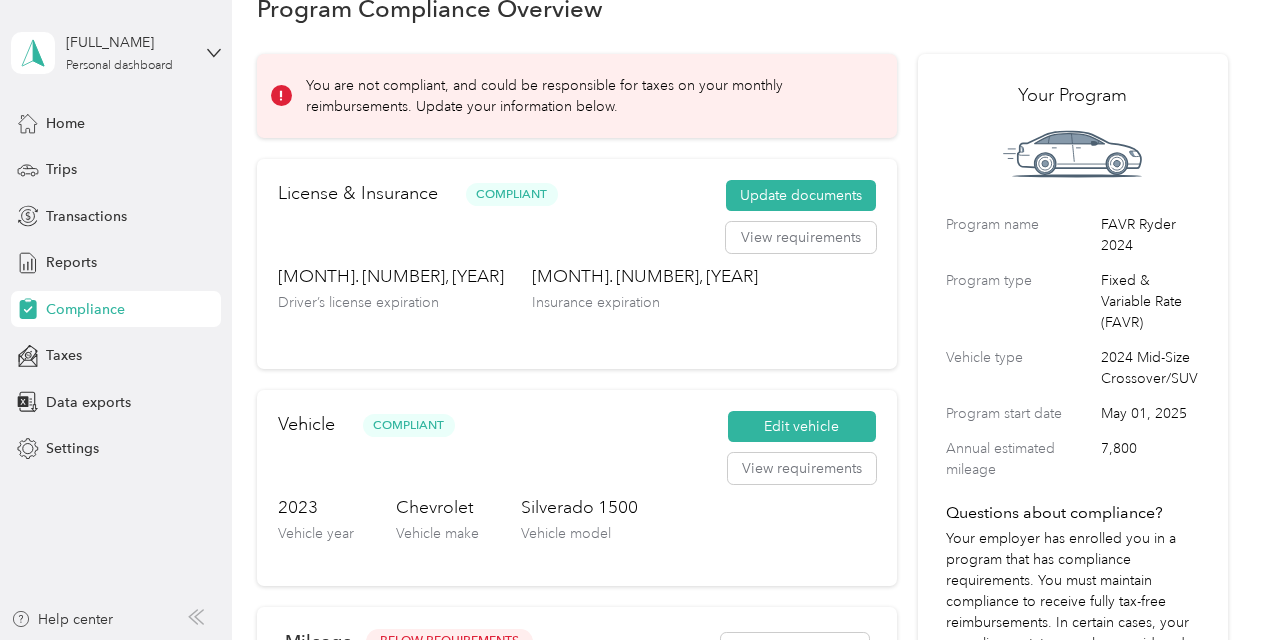 click on "[FULL_NAME] Personal dashboard Home Trips Transactions Reports Compliance Taxes Data exports Settings" at bounding box center (116, 233) 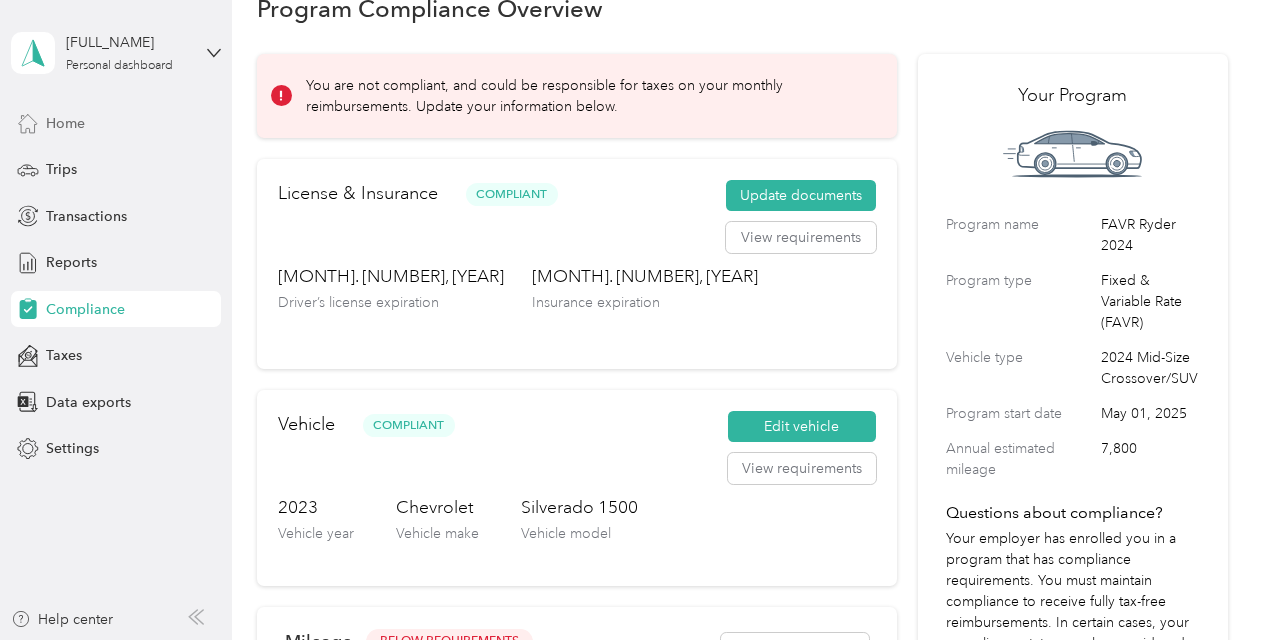 click on "Home" at bounding box center (65, 123) 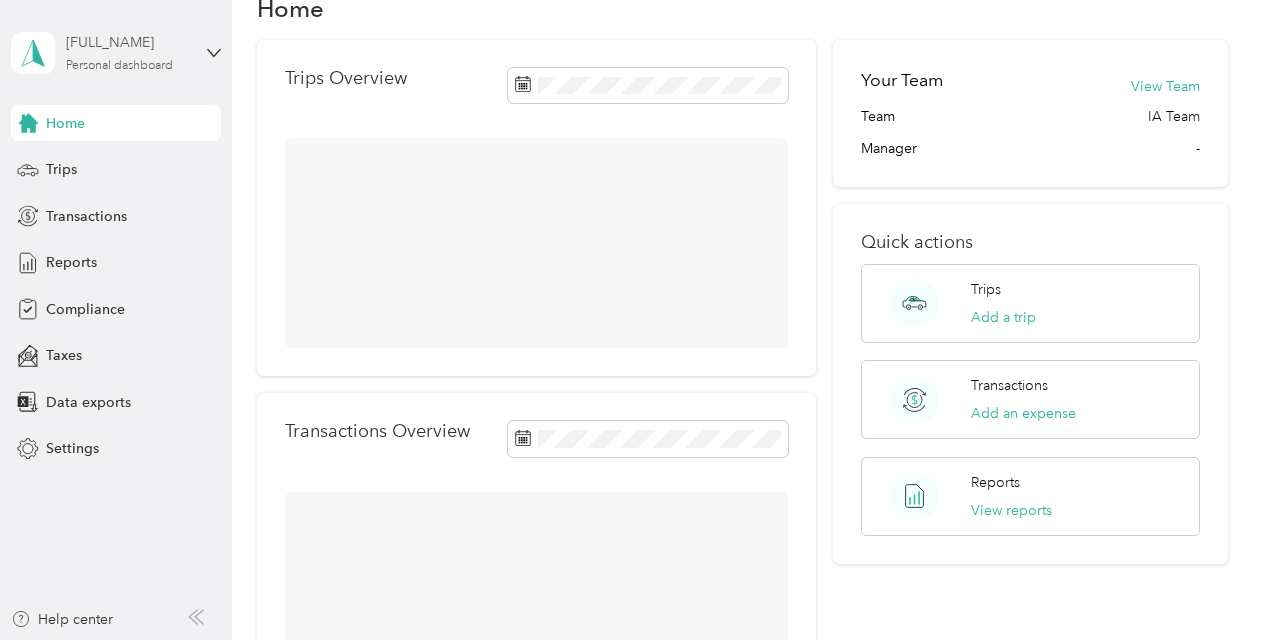 click on "Personal dashboard" at bounding box center [119, 66] 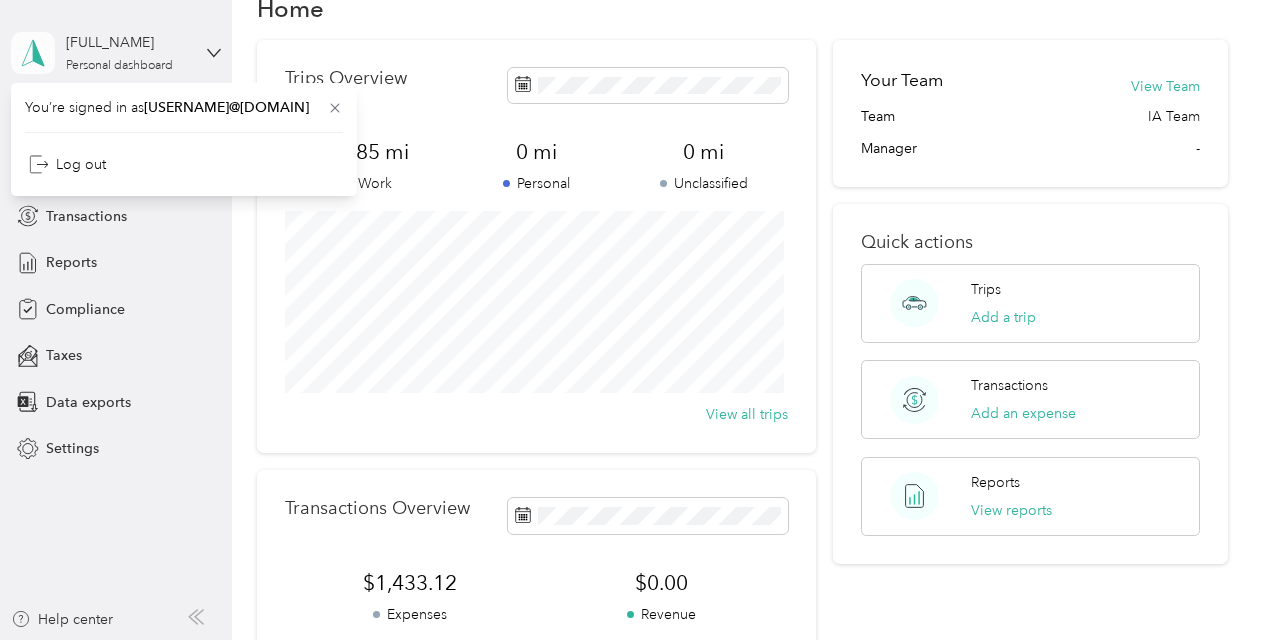 click 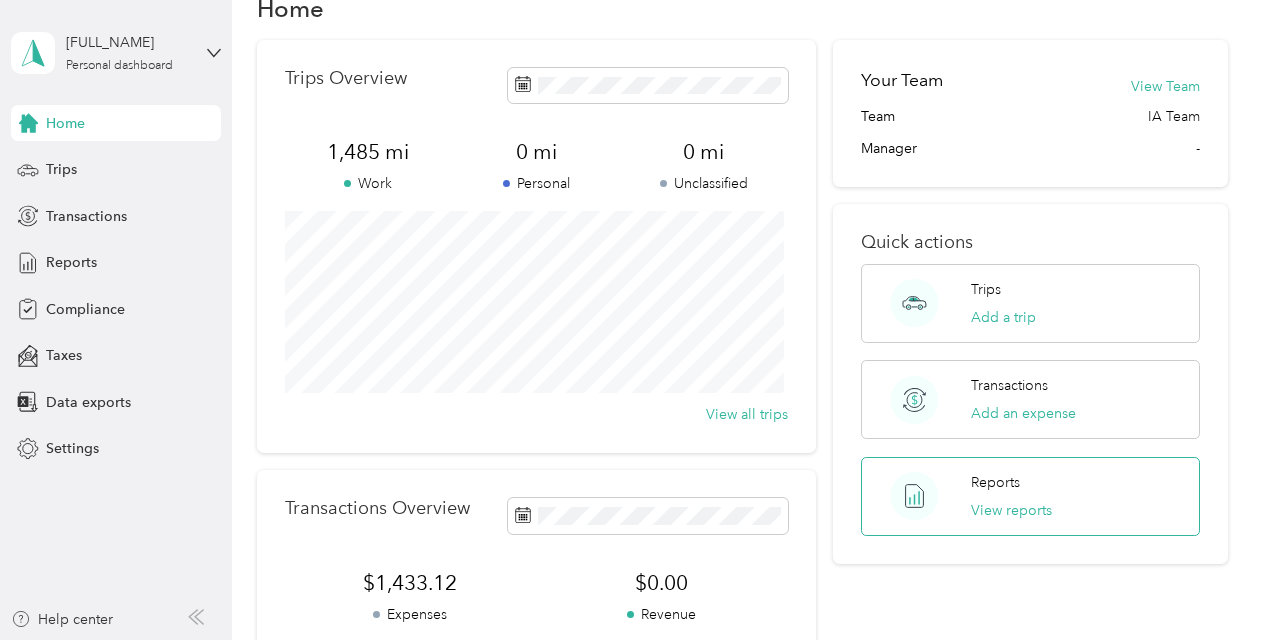 click 